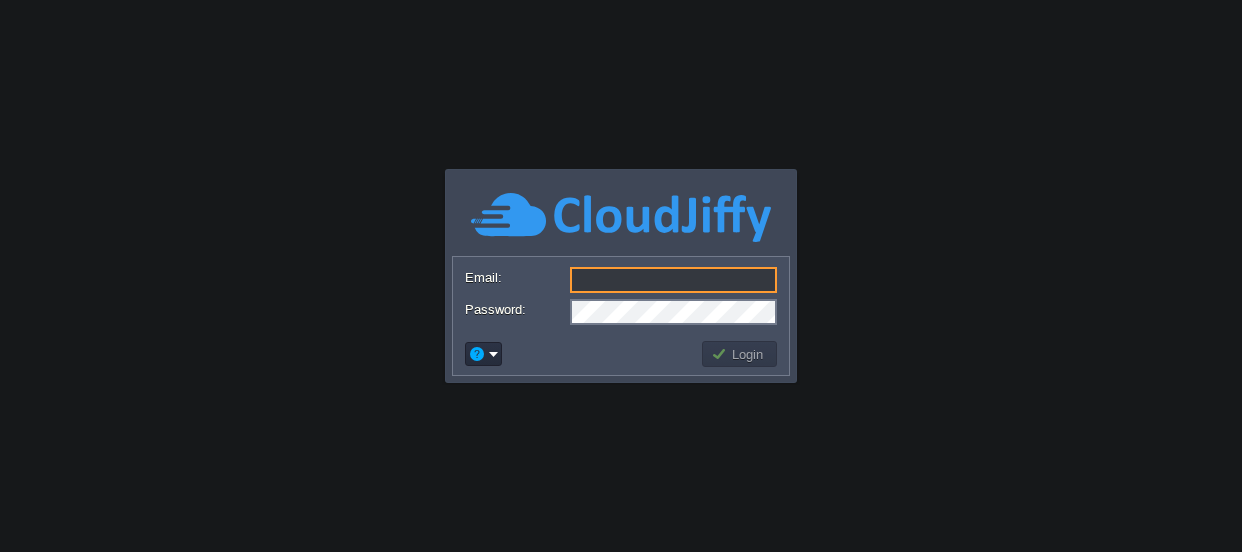 scroll, scrollTop: 0, scrollLeft: 0, axis: both 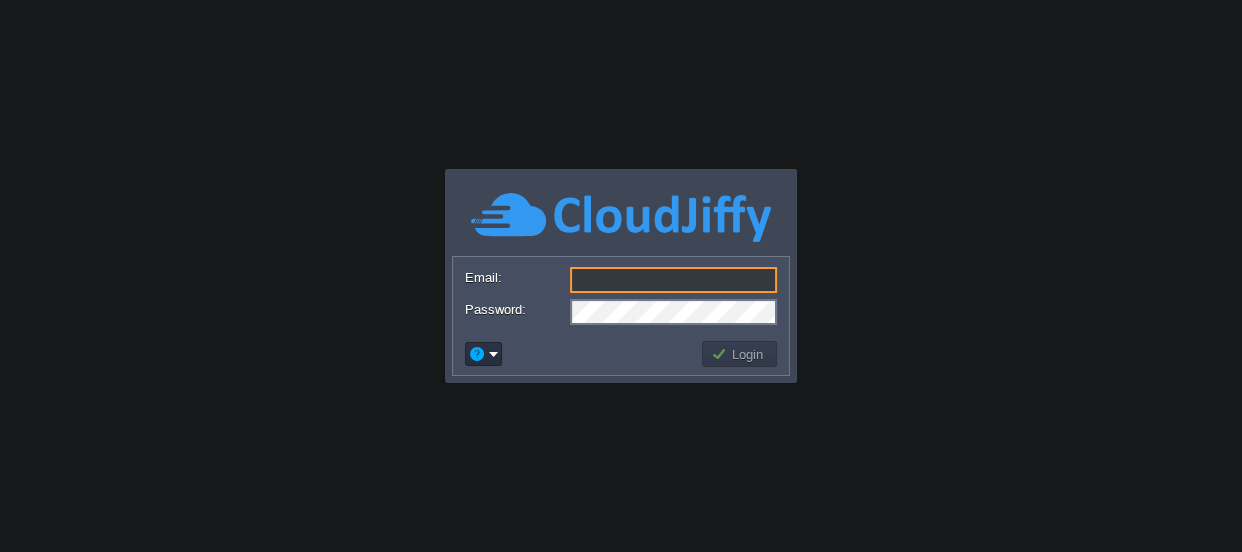 click on "Email:" at bounding box center (673, 280) 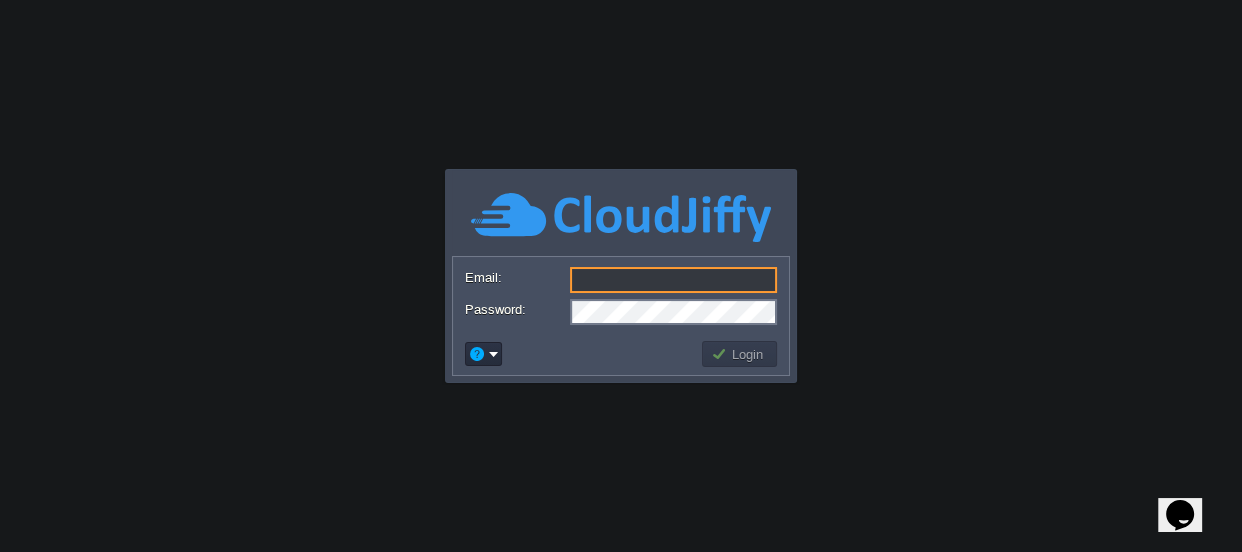 scroll, scrollTop: 0, scrollLeft: 0, axis: both 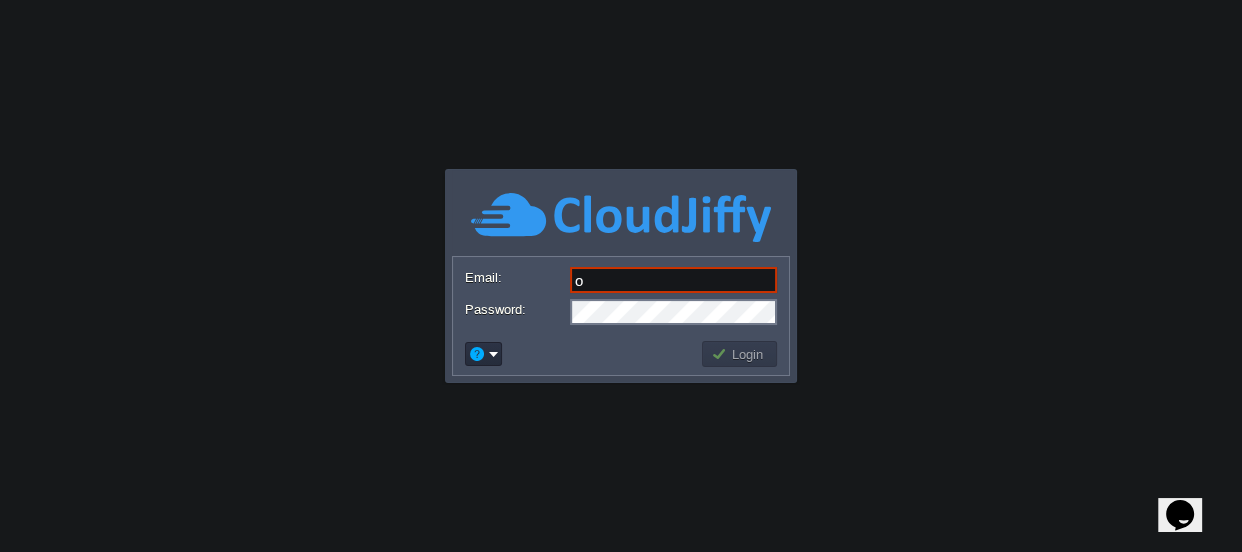 type on "[EMAIL_ADDRESS][DOMAIN_NAME]" 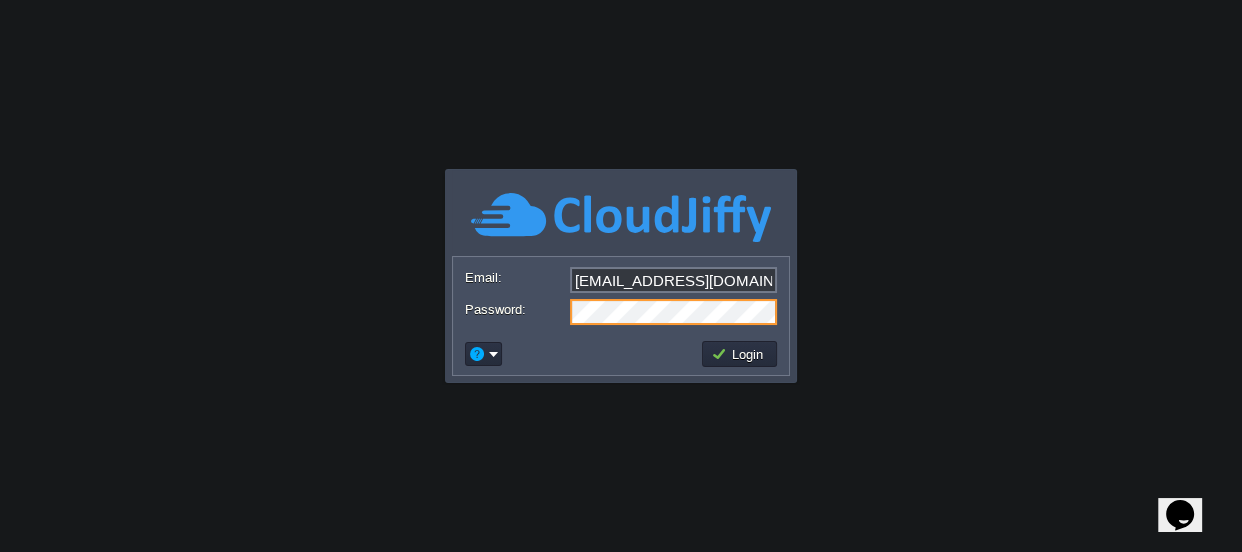drag, startPoint x: 570, startPoint y: 388, endPoint x: 580, endPoint y: 382, distance: 11.661903 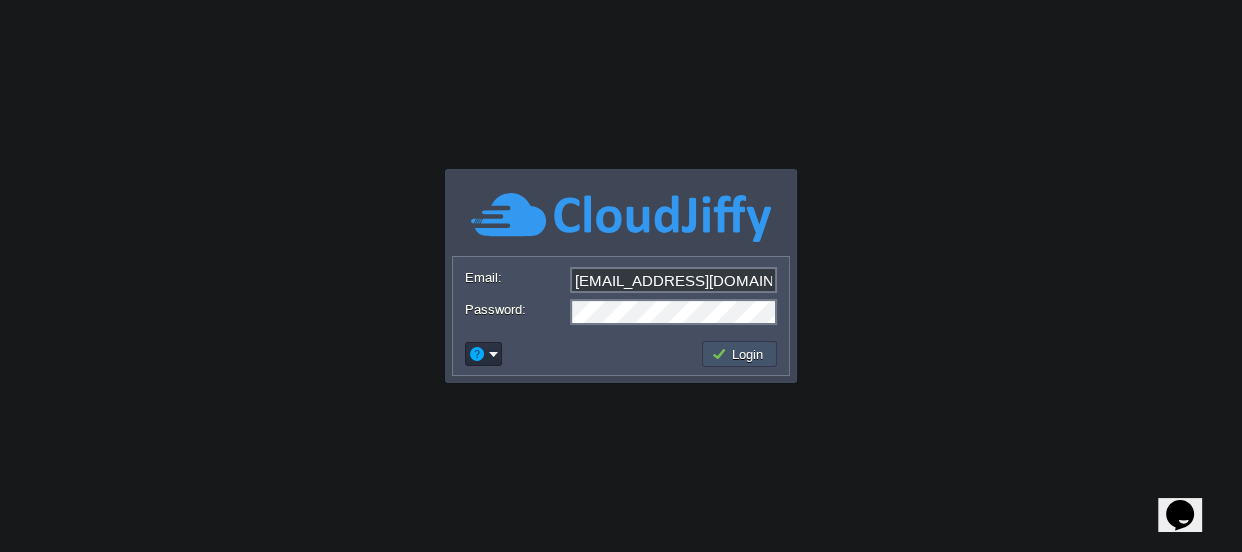 click on "Login" at bounding box center [740, 354] 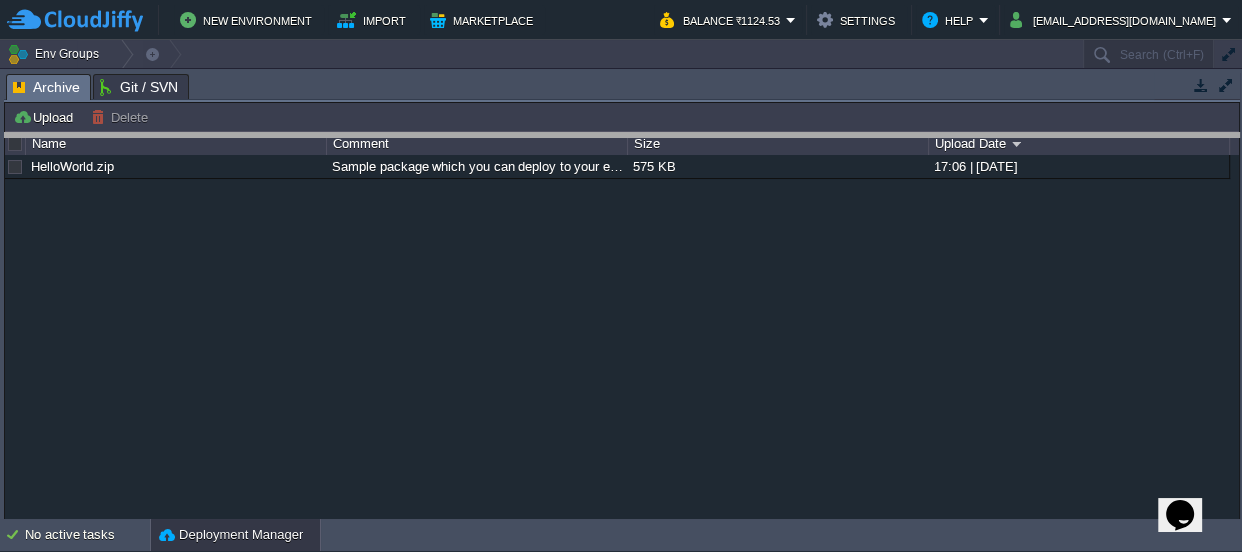 drag, startPoint x: 549, startPoint y: 84, endPoint x: 560, endPoint y: 364, distance: 280.21597 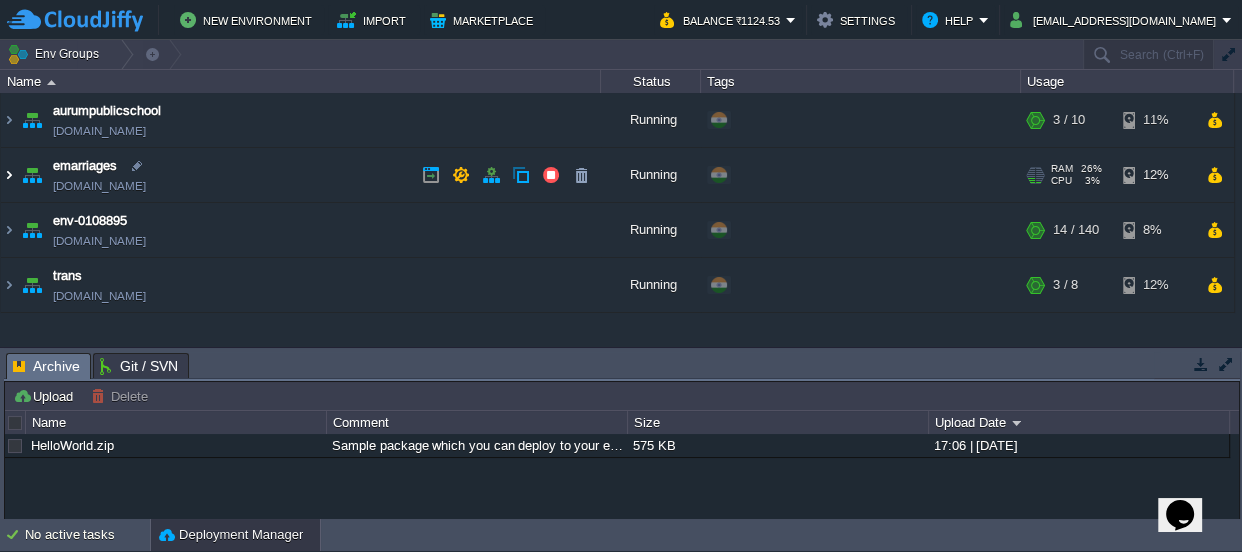 click at bounding box center [9, 175] 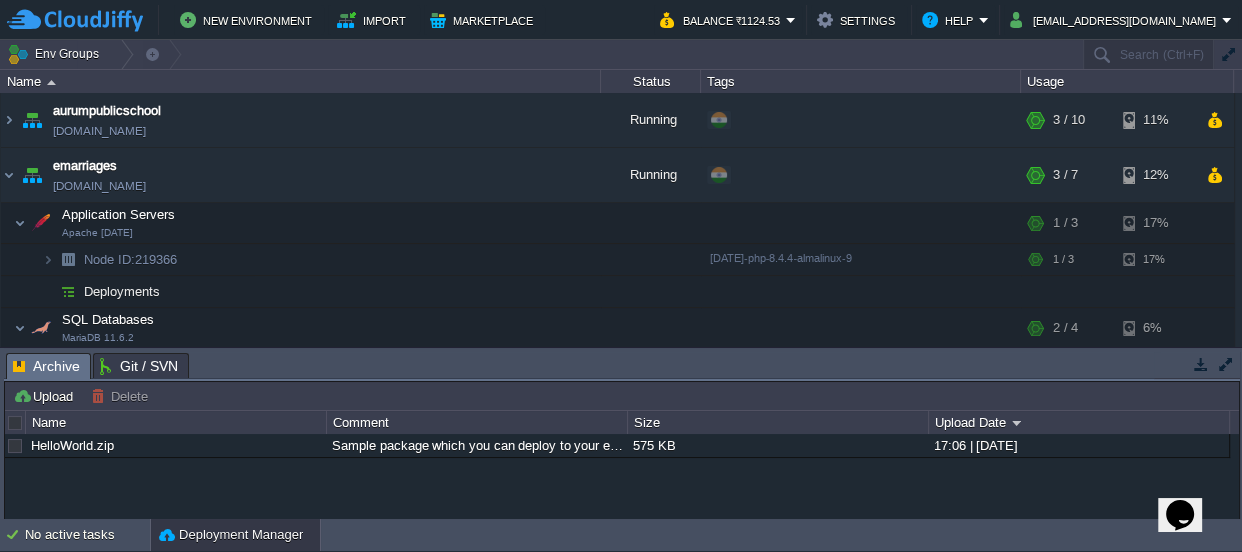 click on "aurumpublicschool [DOMAIN_NAME] Running                                 + Add to Env Group                                                                                                                                                            RAM                 18%                                         CPU                 1%                             3 / 10                    11%       emarriages [DOMAIN_NAME] Running                                 + Add to Env Group                                                                                                                                                            RAM                 26%                                         CPU                 3%                             3 / 7                    12%       Application Servers Apache [DATE]                                                                                                                                                            RAM 16% CPU" at bounding box center (617, 292) 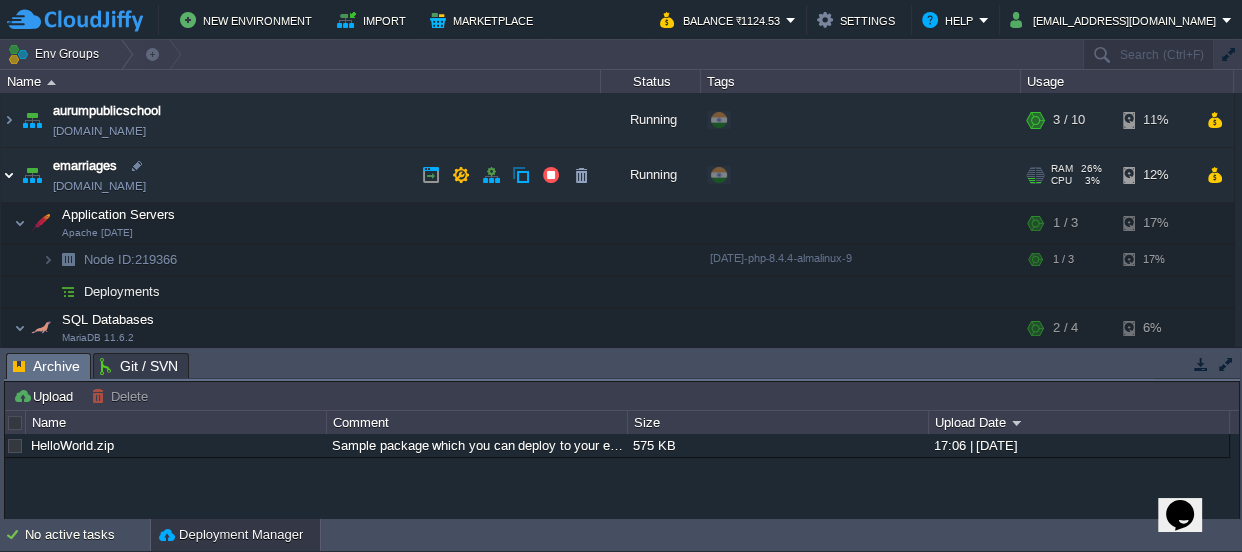click at bounding box center [9, 175] 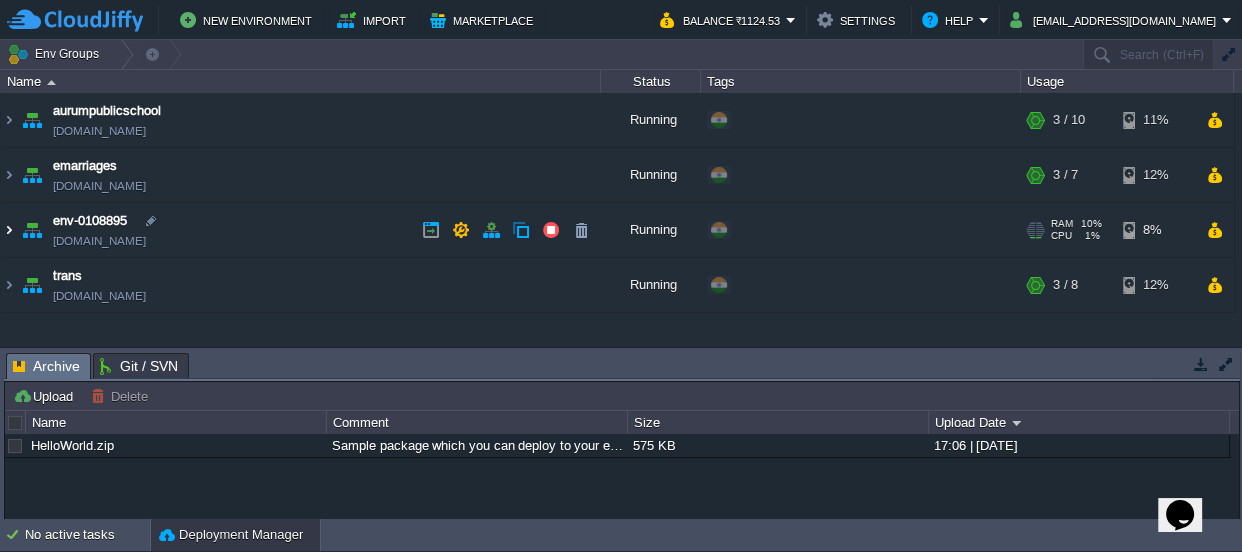 click at bounding box center [9, 230] 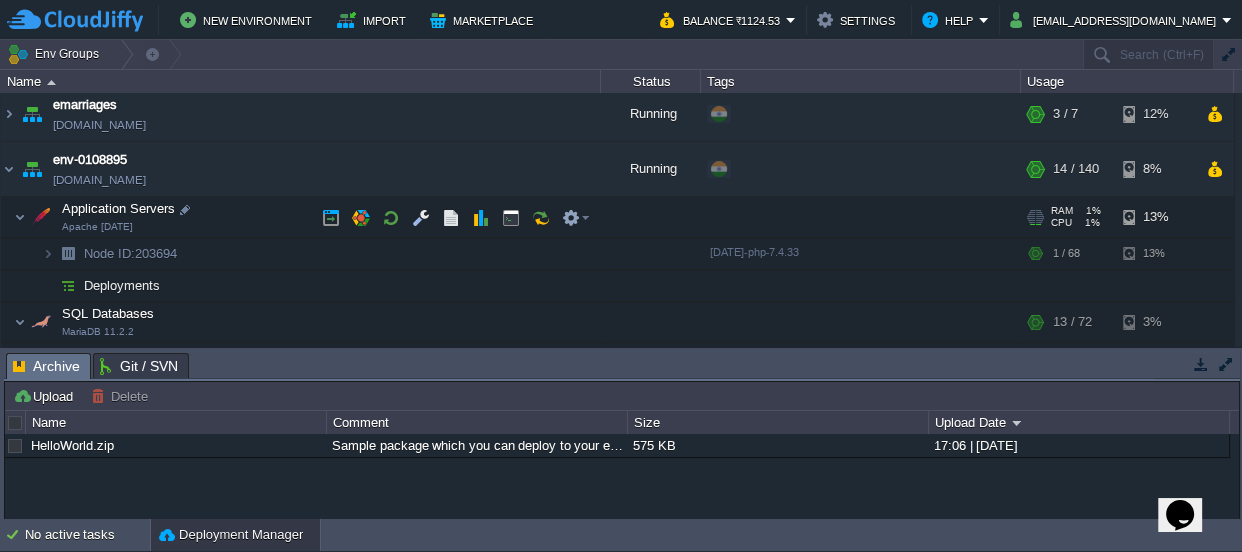 scroll, scrollTop: 90, scrollLeft: 0, axis: vertical 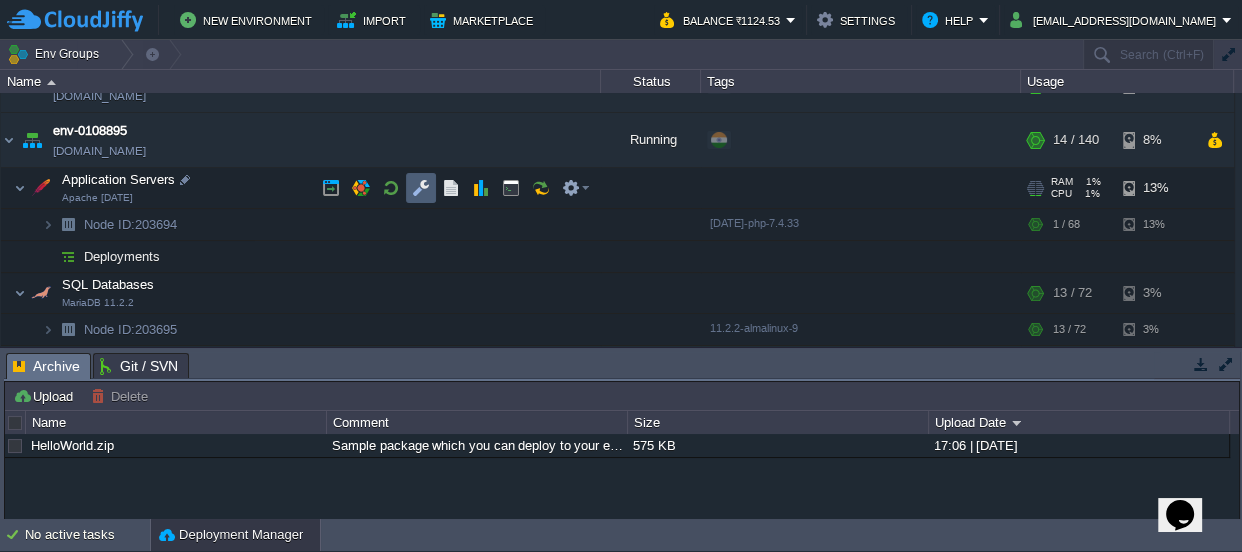 click at bounding box center (421, 188) 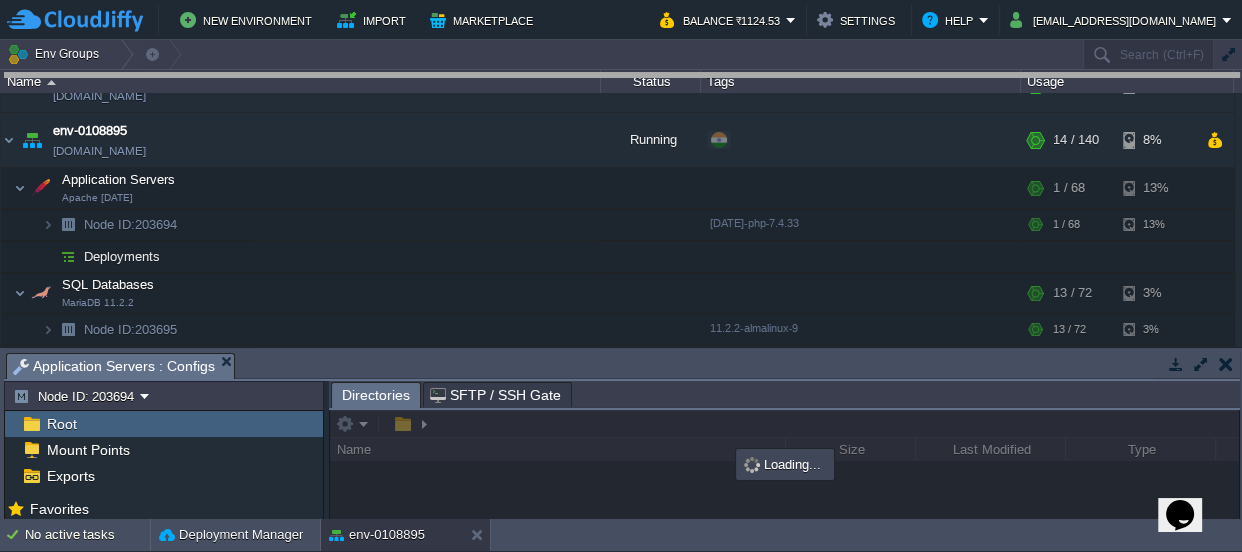 drag, startPoint x: 550, startPoint y: 368, endPoint x: 618, endPoint y: -101, distance: 473.904 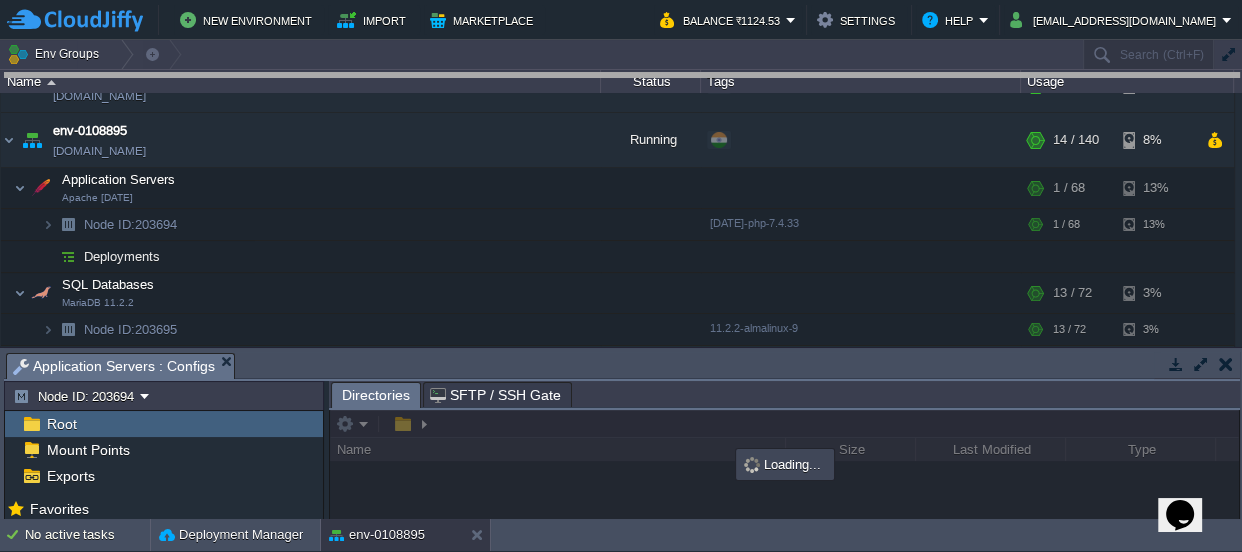 click on "New Environment Import Marketplace Bonus ₹0.00 Upgrade Account Balance ₹1124.53 Settings Help [EMAIL_ADDRESS][DOMAIN_NAME]       Env Groups                     Search (Ctrl+F)         auto-gen Name Status Tags Usage aurumpublicschool [DOMAIN_NAME] Running                                 + Add to Env Group                                                                                                                                                            RAM                 18%                                         CPU                 1%                             3 / 10                    11%       emarriages [DOMAIN_NAME] Running                                 + Add to Env Group                                                                                                                                                            RAM                 26%                                         CPU                 3%                             3 / 7" 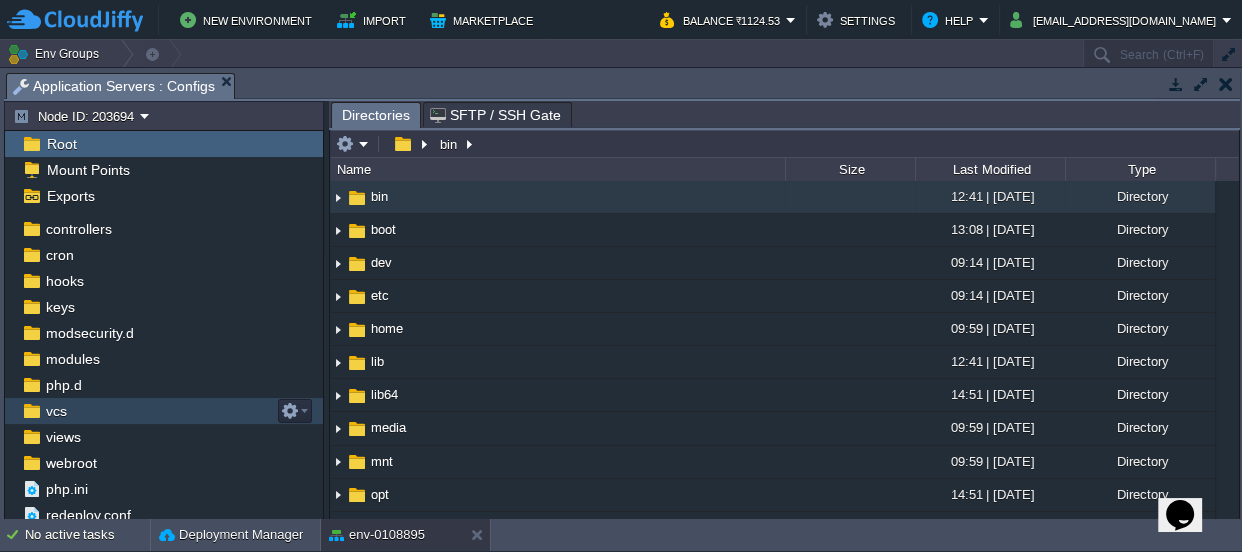 scroll, scrollTop: 107, scrollLeft: 0, axis: vertical 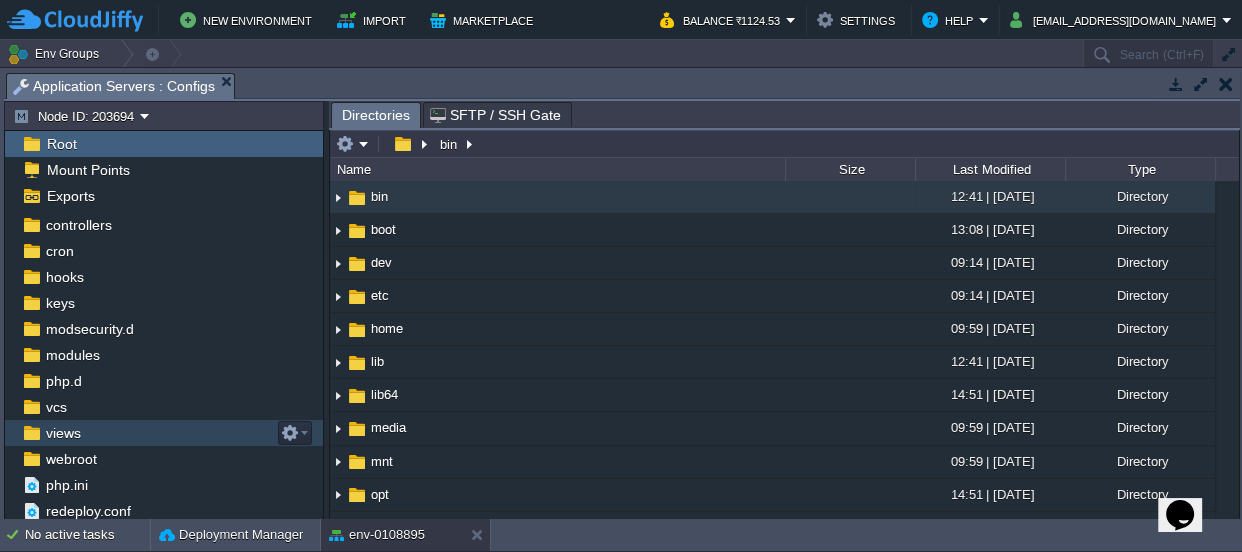 click on "views" at bounding box center [63, 433] 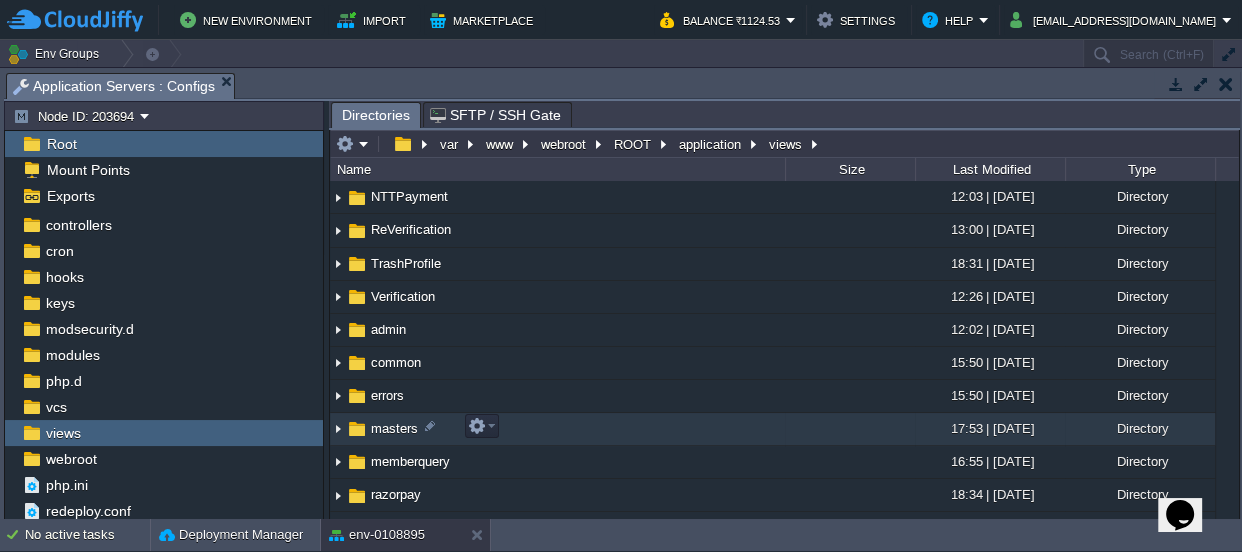 scroll, scrollTop: 272, scrollLeft: 0, axis: vertical 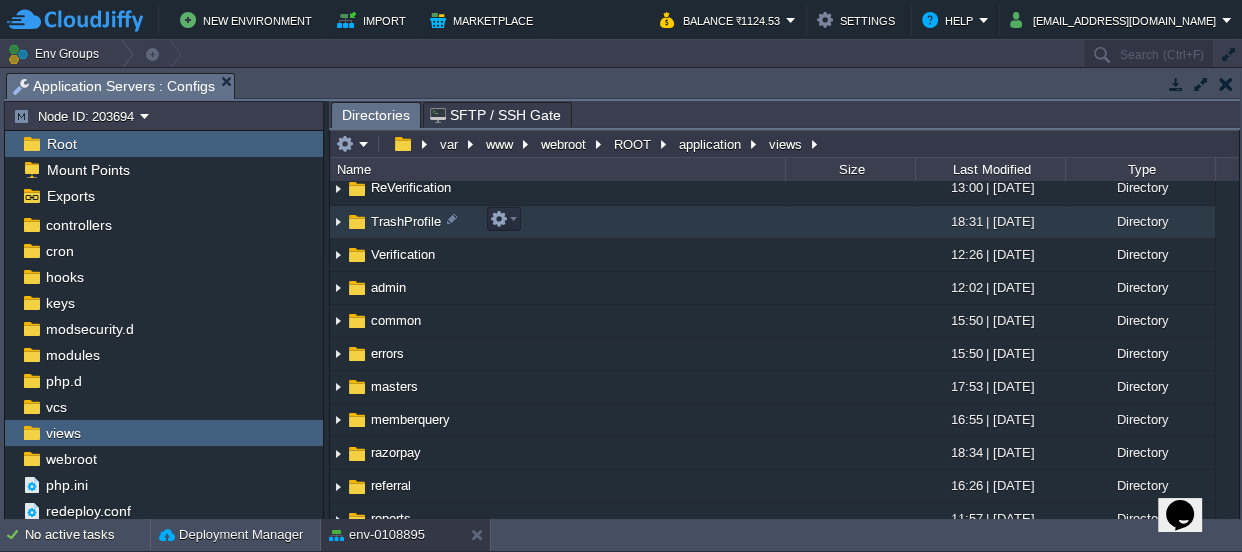 drag, startPoint x: 1217, startPoint y: 0, endPoint x: 611, endPoint y: 224, distance: 646.0743 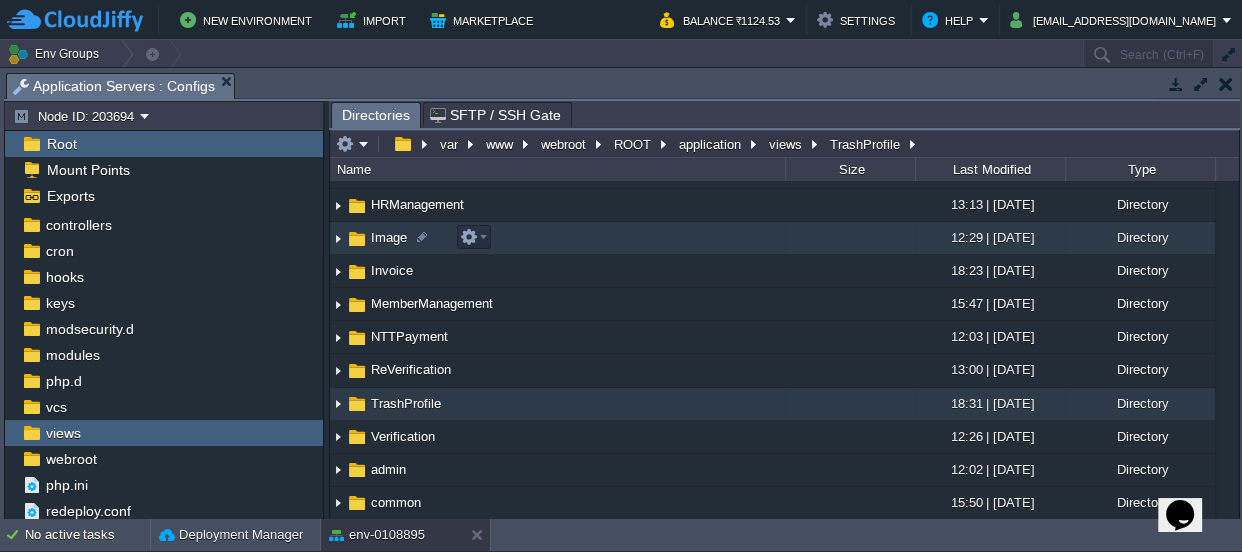 scroll, scrollTop: 0, scrollLeft: 0, axis: both 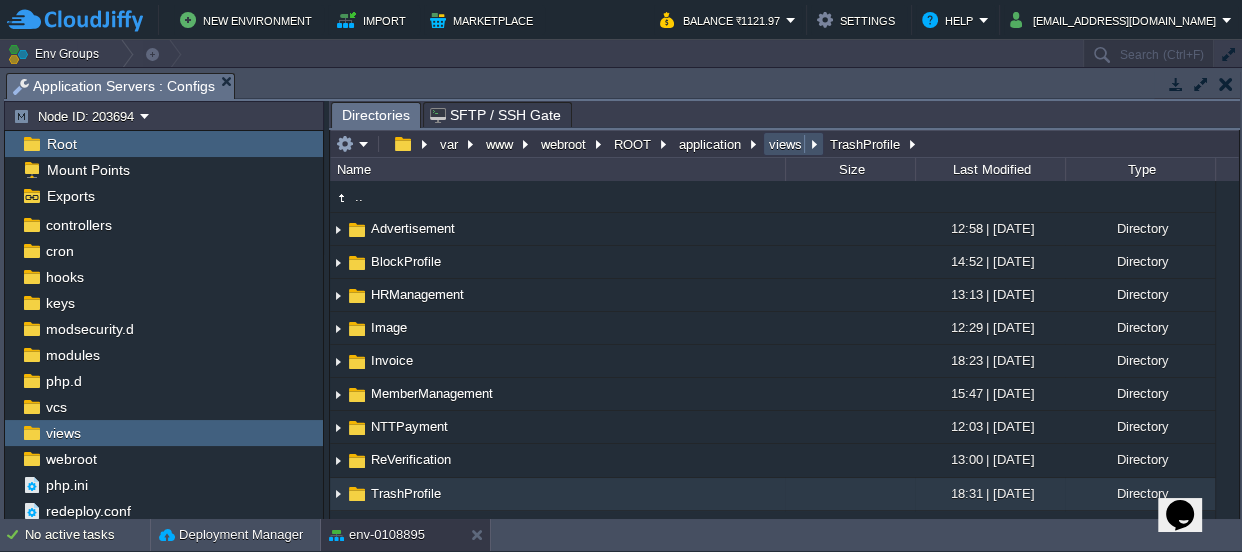 click on "views" at bounding box center (786, 144) 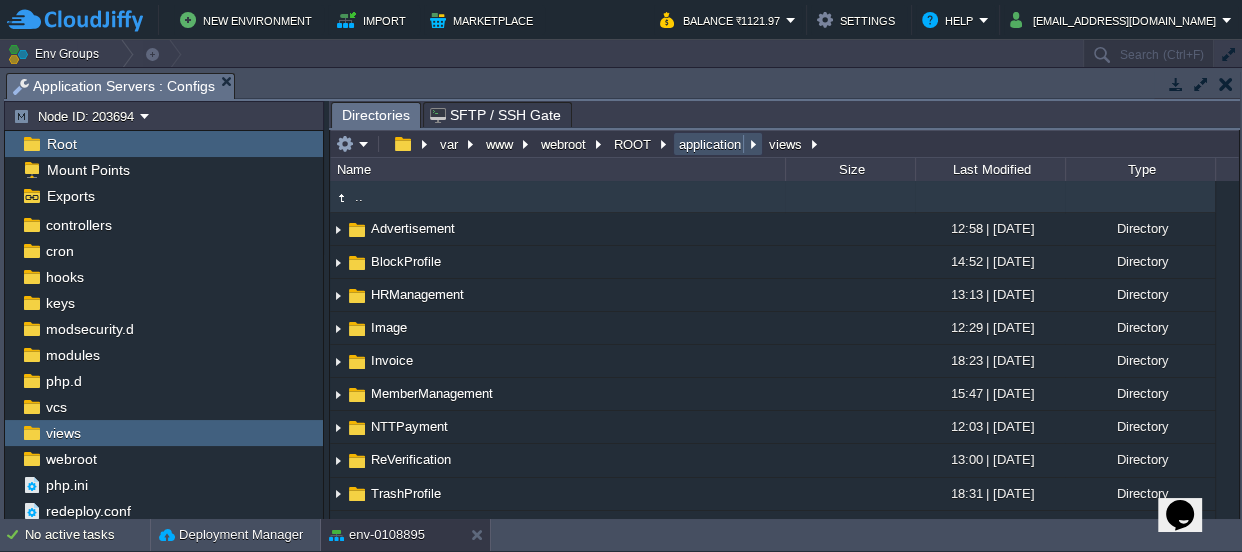 click on "application" at bounding box center [711, 144] 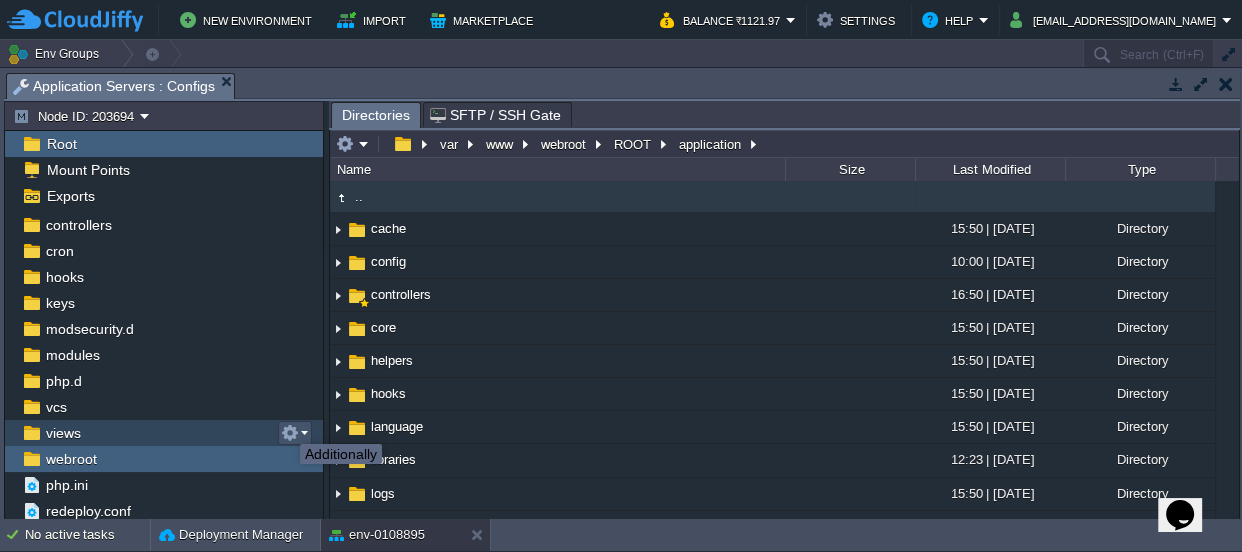 click at bounding box center (290, 433) 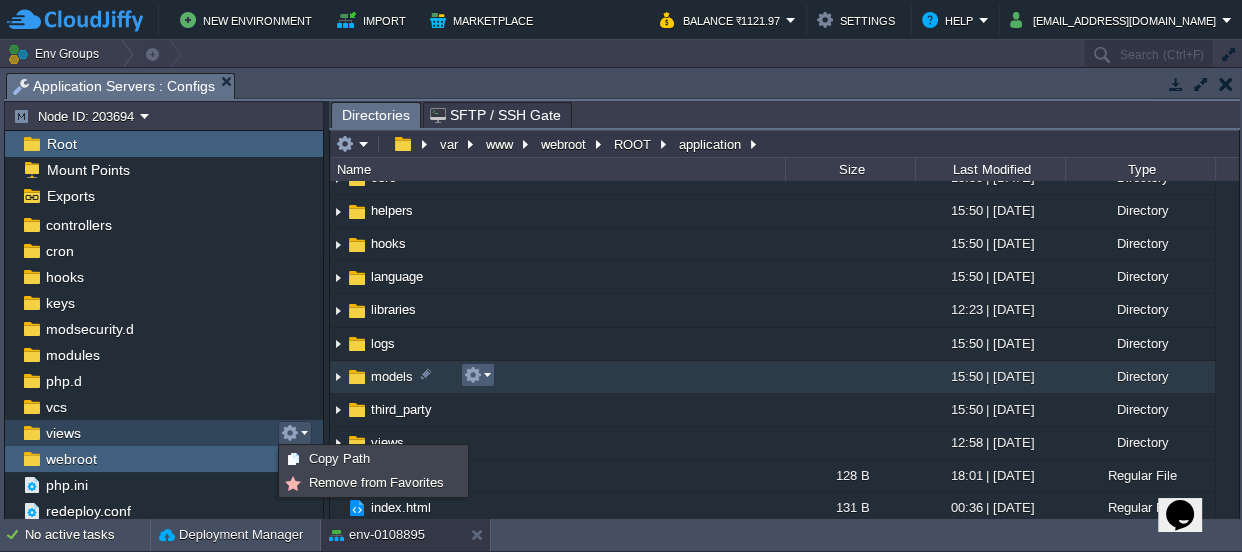 scroll, scrollTop: 151, scrollLeft: 0, axis: vertical 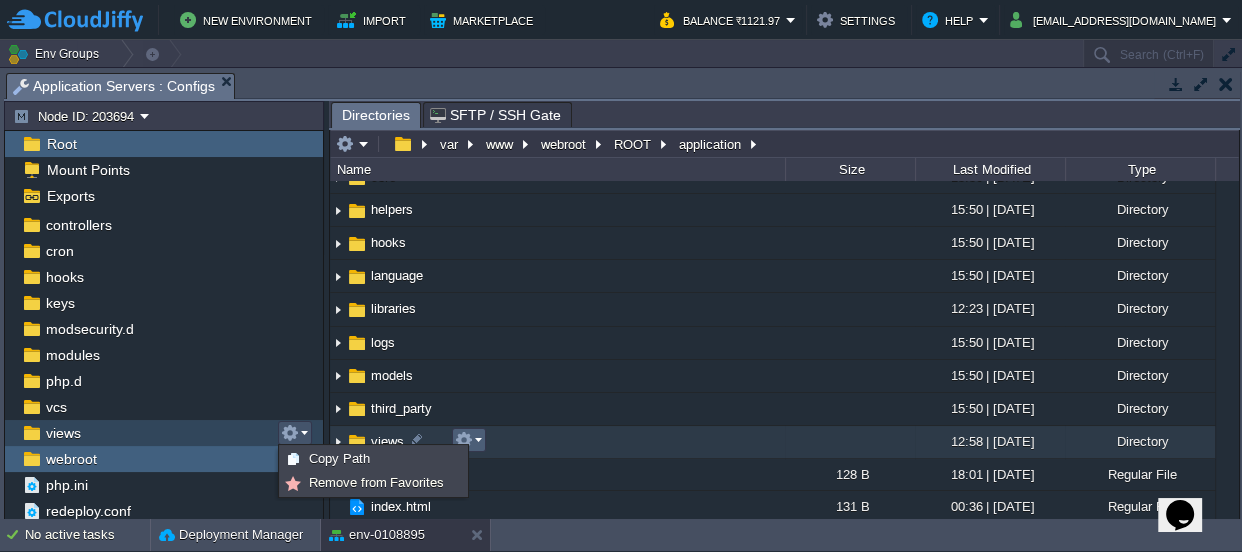 click at bounding box center [469, 440] 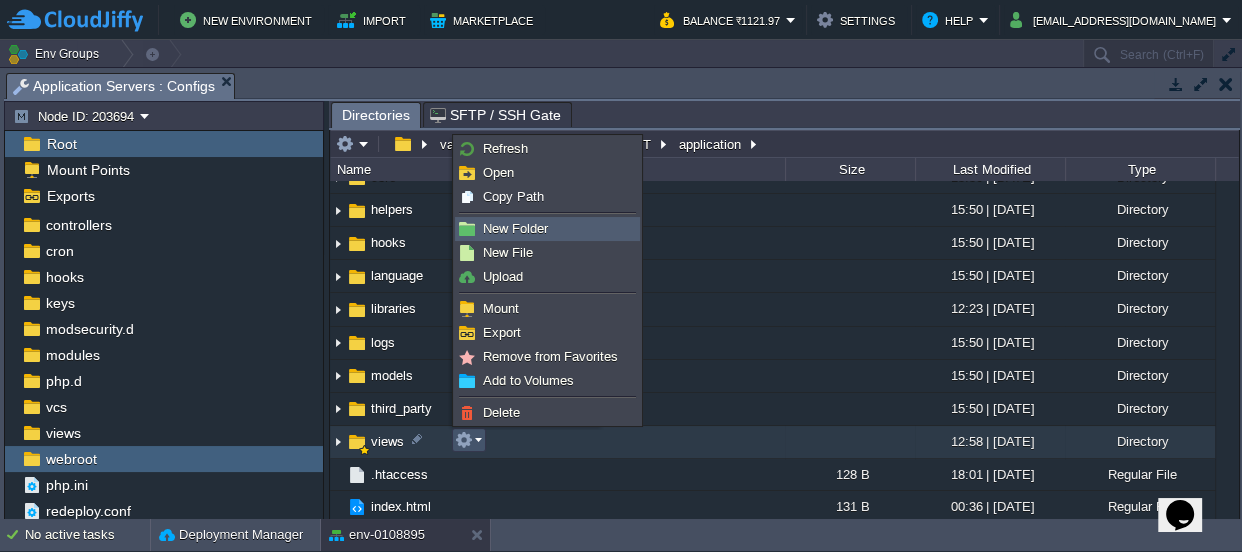 click on "New Folder" at bounding box center [515, 228] 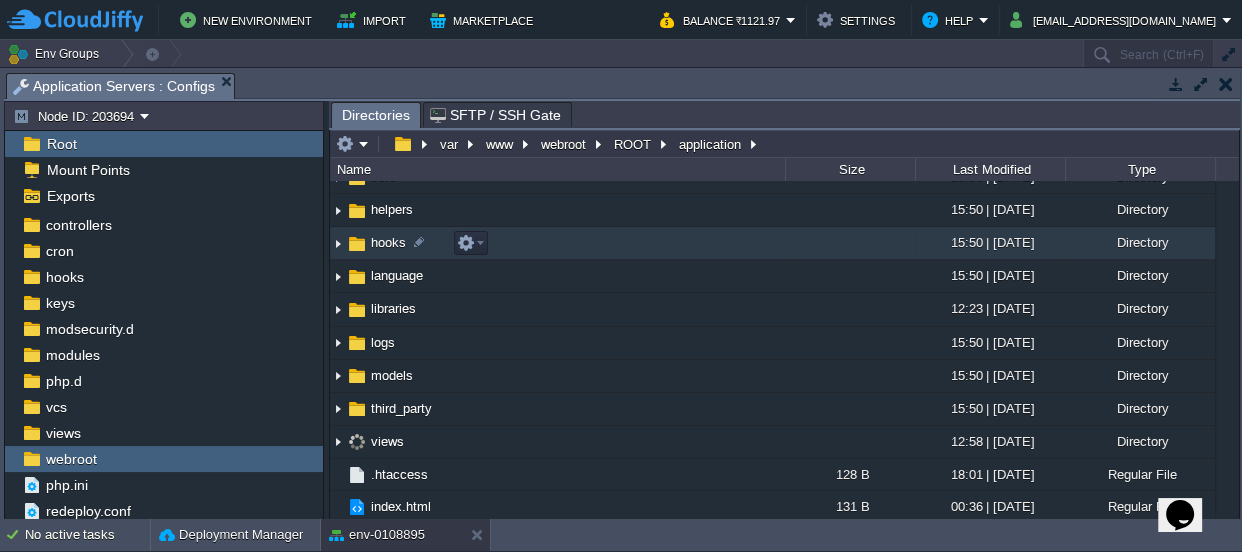 scroll, scrollTop: 656, scrollLeft: 0, axis: vertical 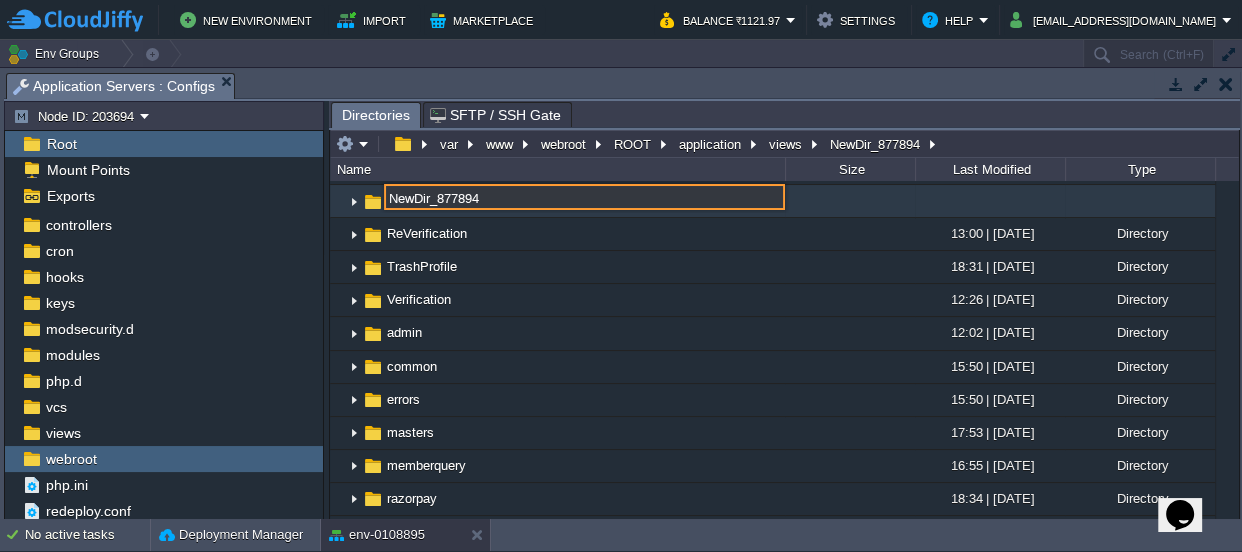 paste on "Lead" 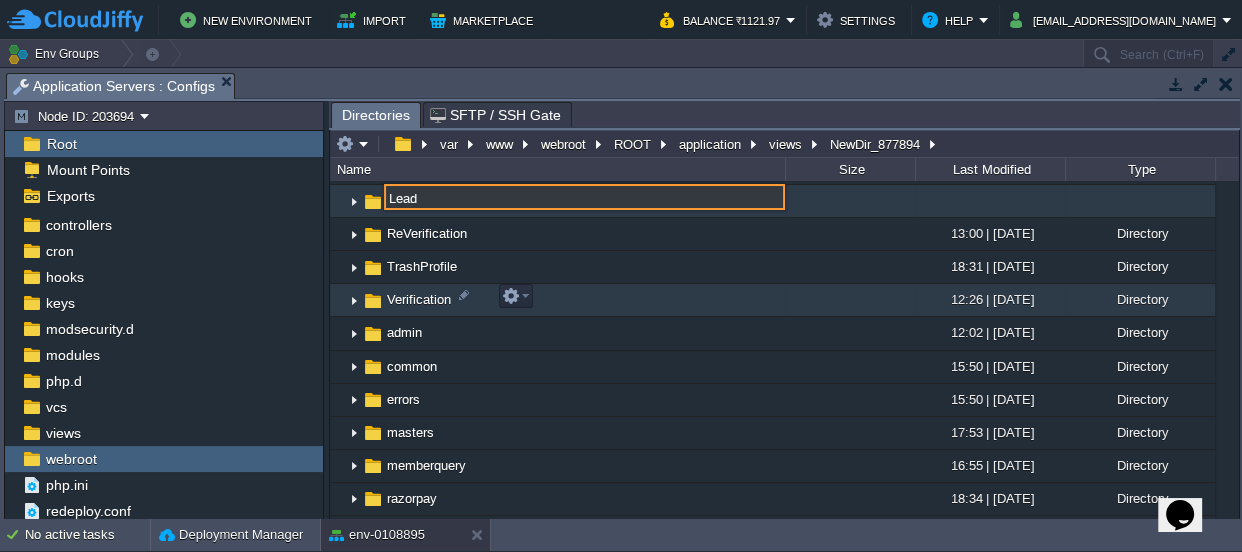 type on "Lead" 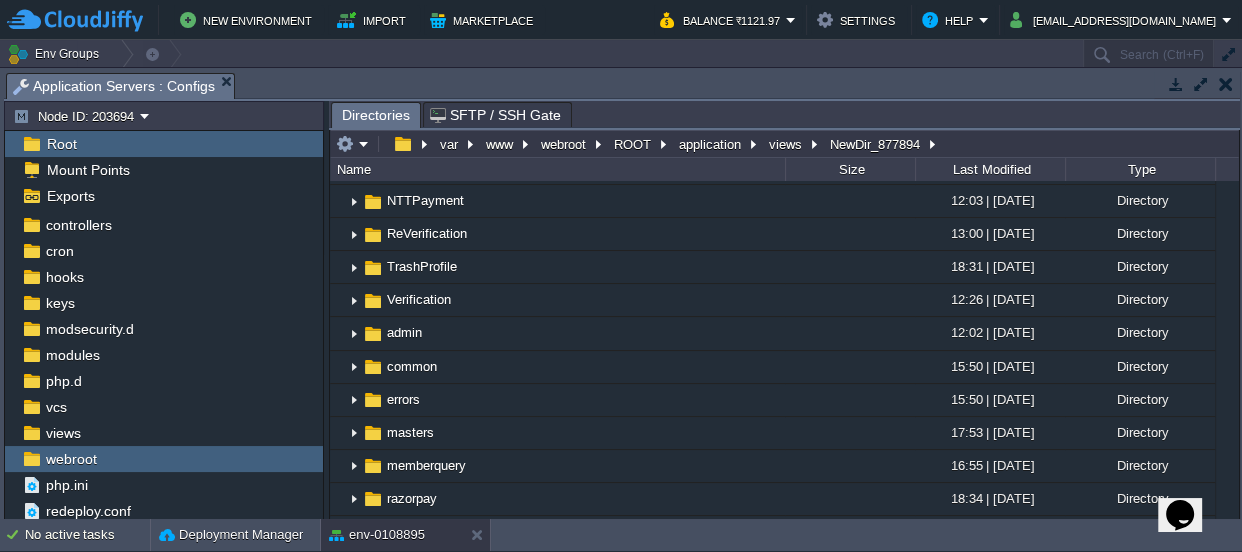 scroll, scrollTop: 436, scrollLeft: 0, axis: vertical 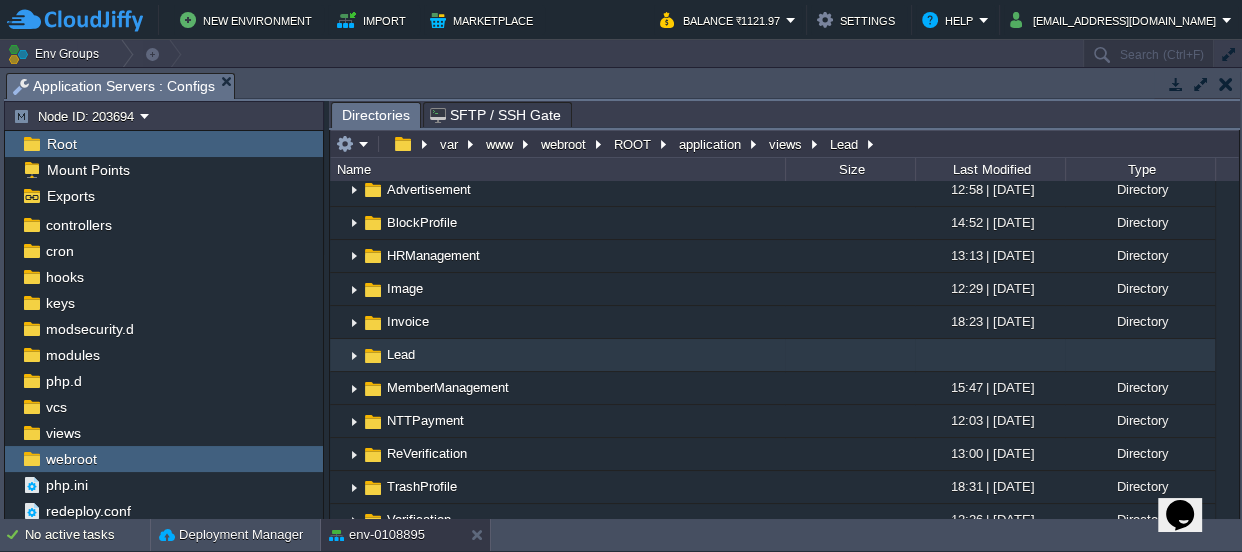click on "Lead" at bounding box center (557, 355) 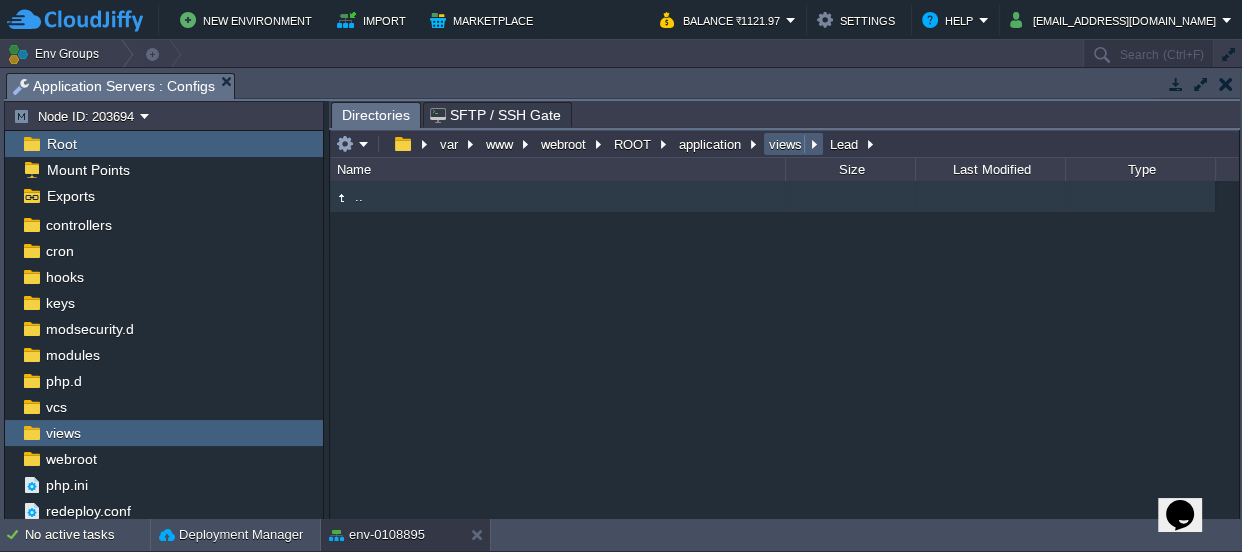 click on "views" at bounding box center [786, 144] 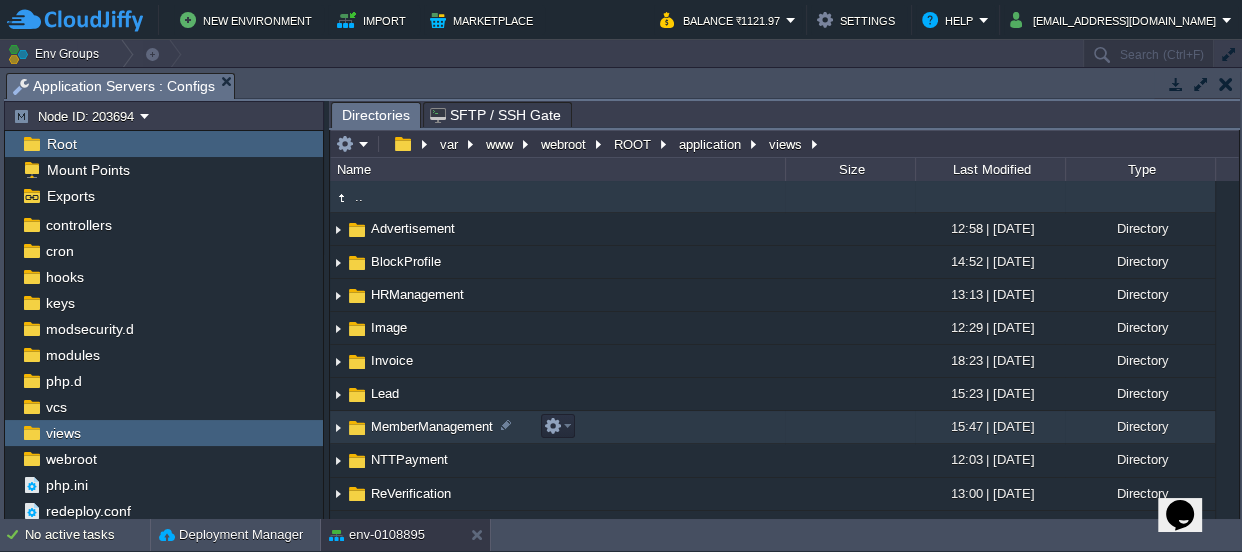 scroll, scrollTop: 90, scrollLeft: 0, axis: vertical 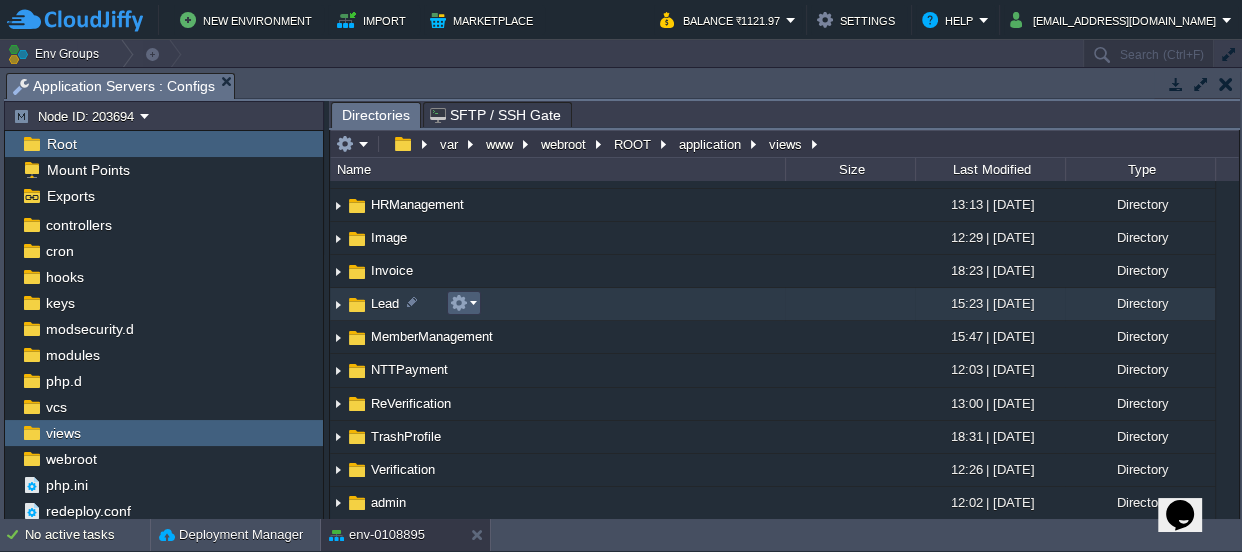 click at bounding box center [459, 303] 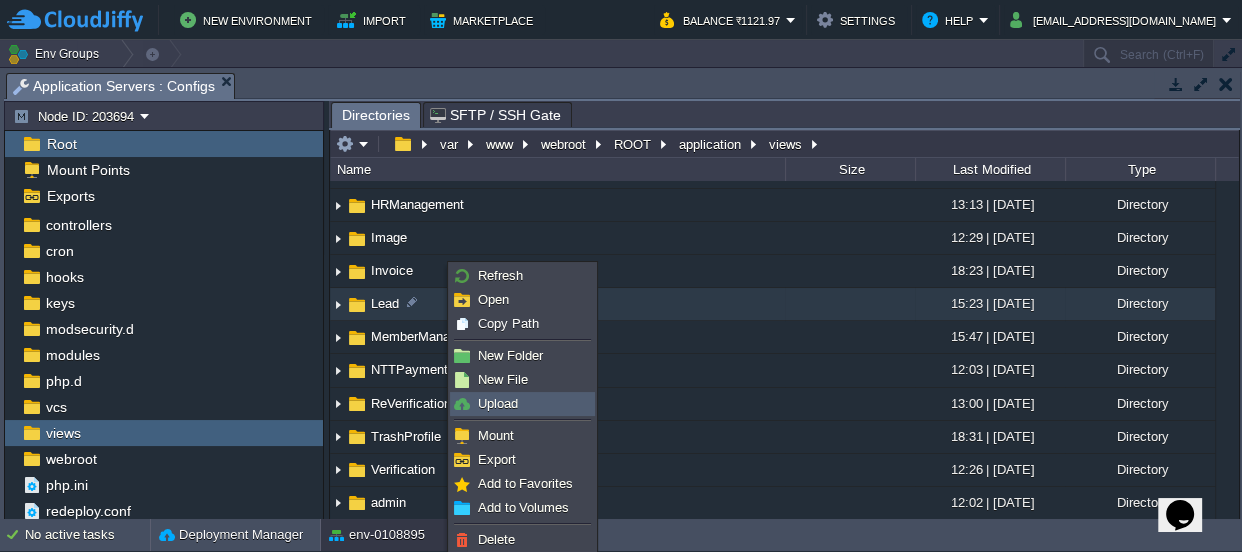 click on "Upload" at bounding box center [498, 403] 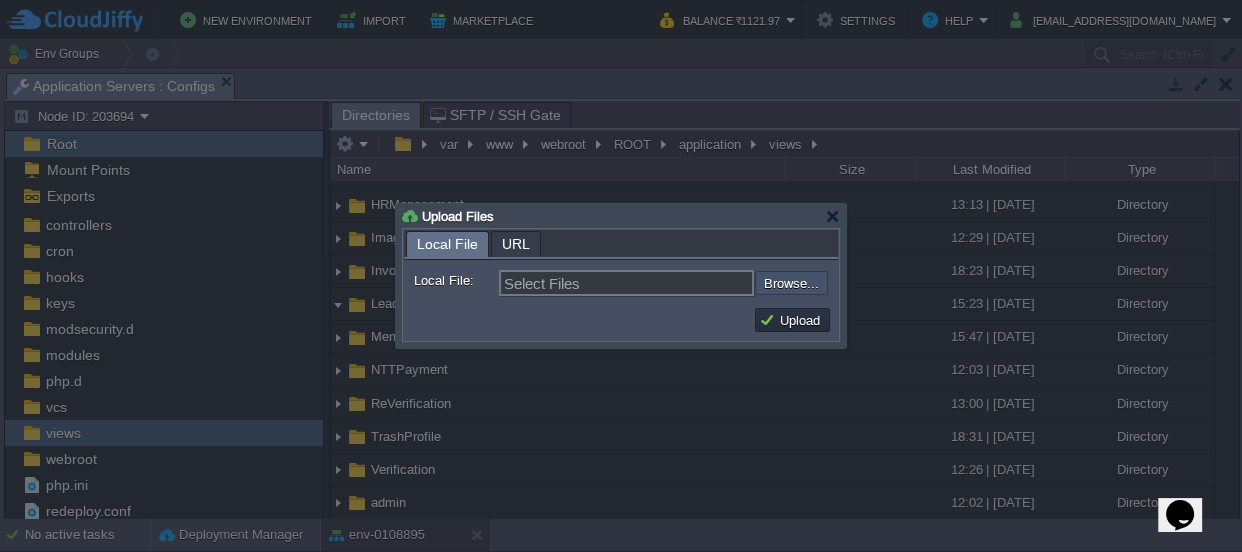 click at bounding box center (701, 283) 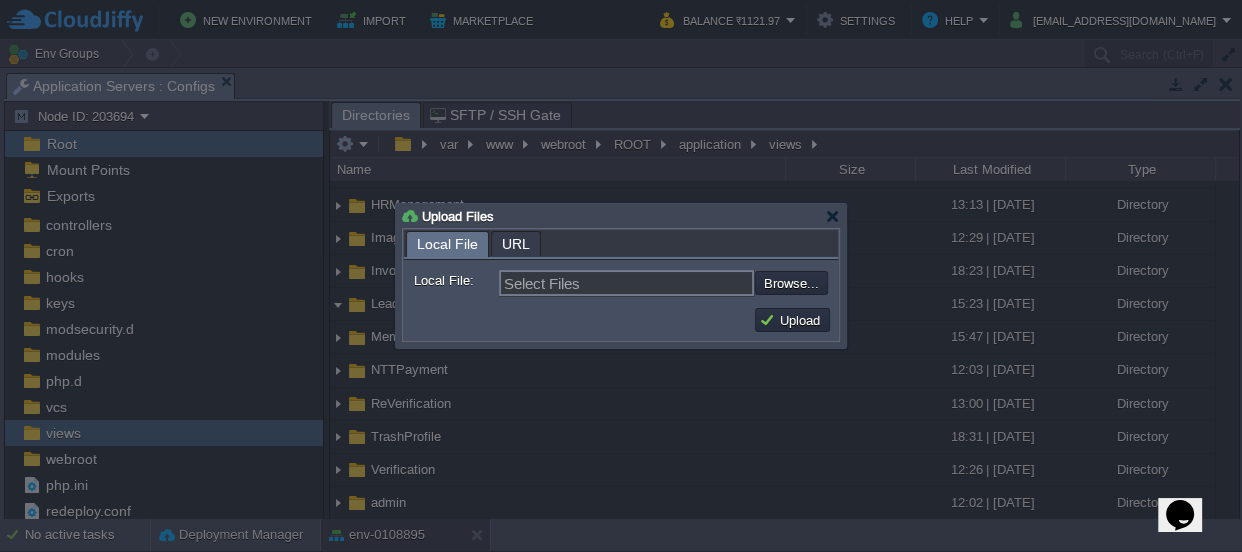 type on "C:\fakepath\Leadreports.php" 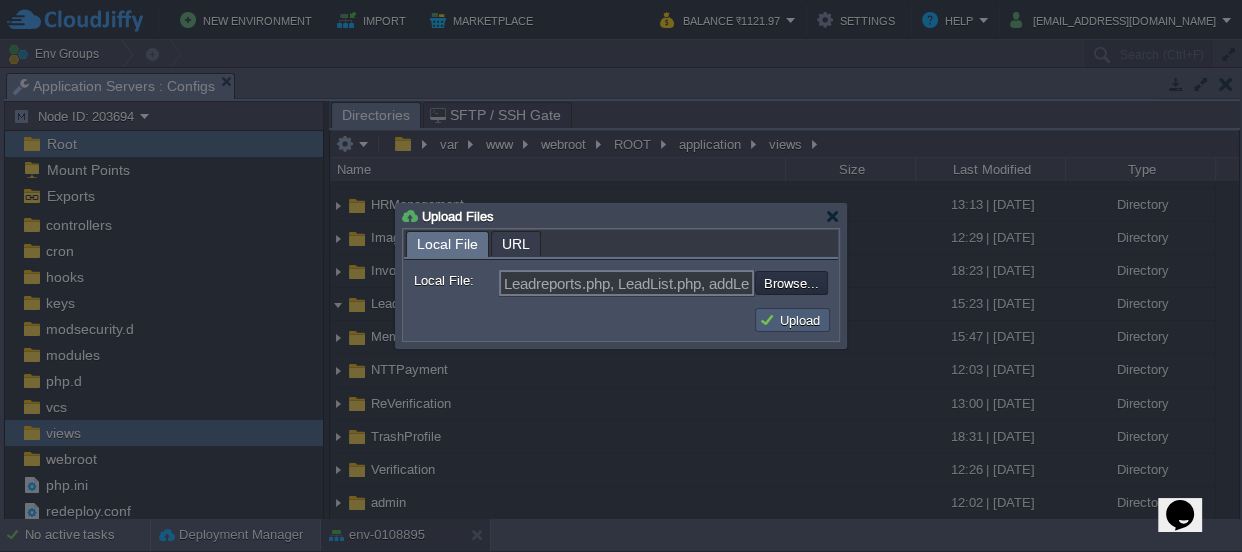 click on "Upload" at bounding box center [792, 320] 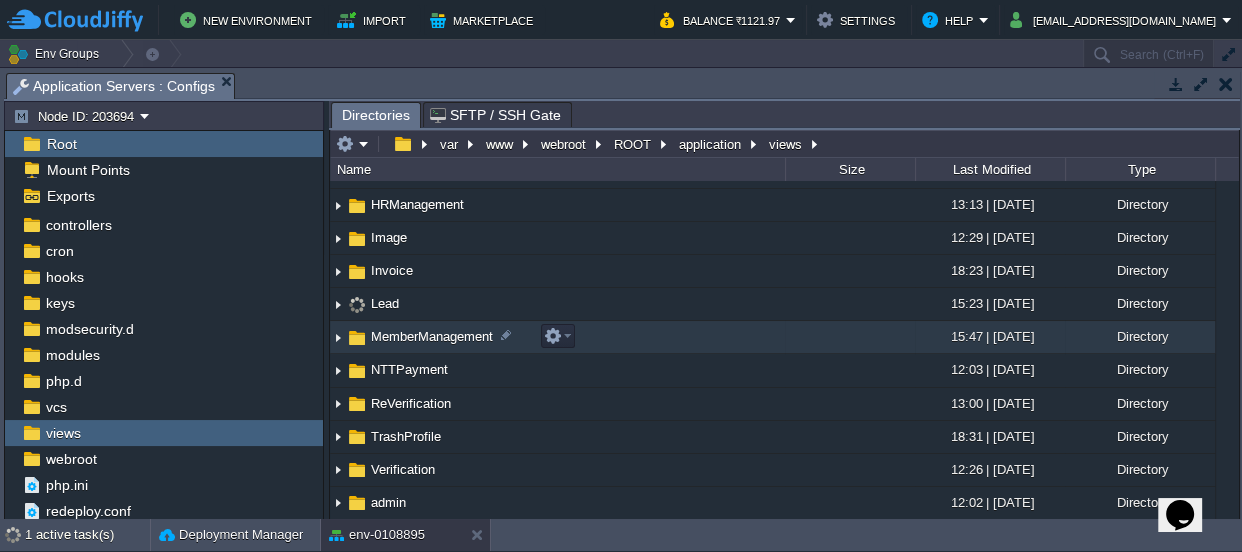 scroll, scrollTop: 0, scrollLeft: 0, axis: both 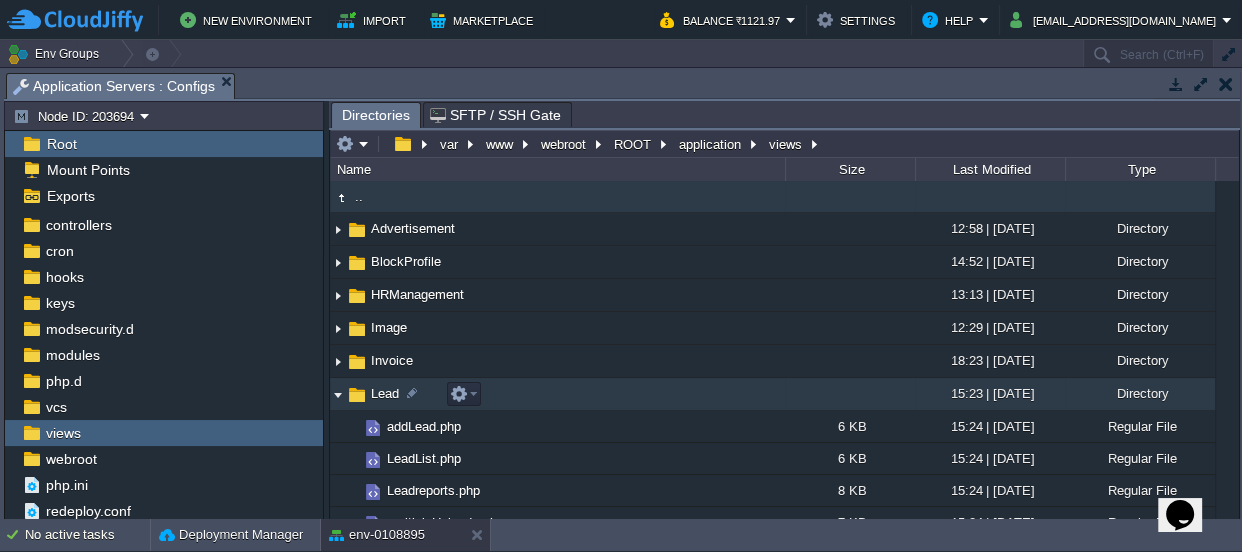 click at bounding box center [338, 394] 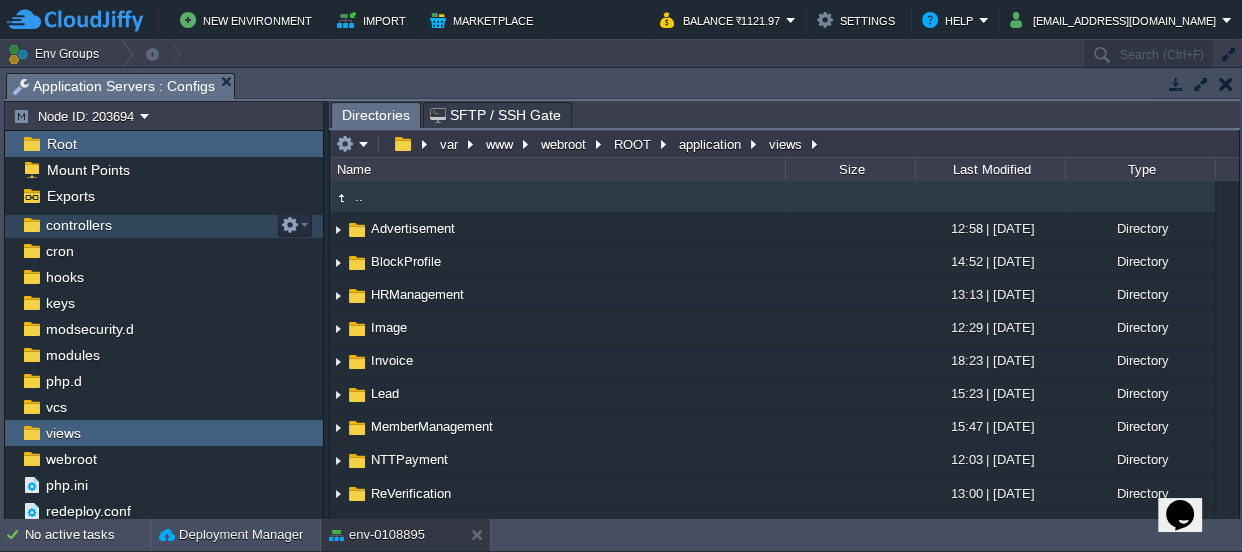 click on "controllers" at bounding box center [78, 225] 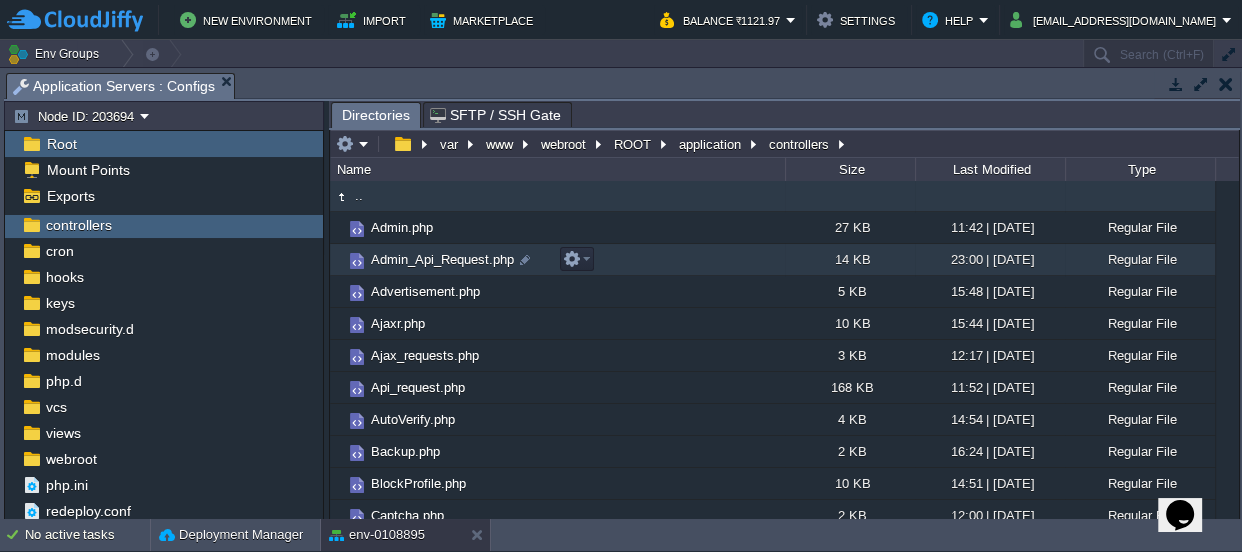 scroll, scrollTop: 0, scrollLeft: 0, axis: both 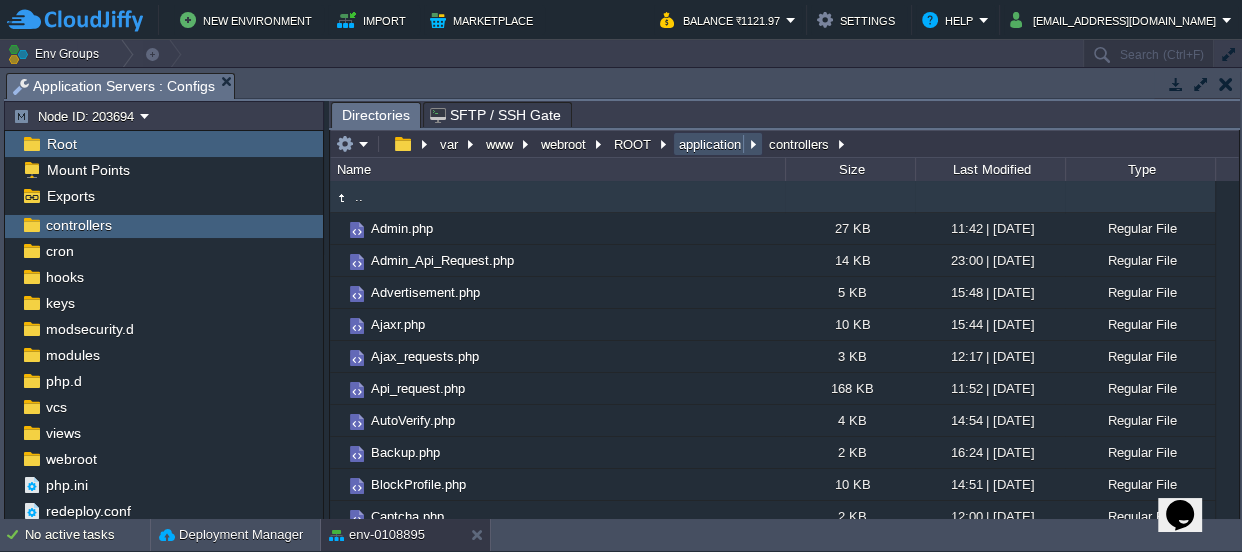 click on "application" at bounding box center [711, 144] 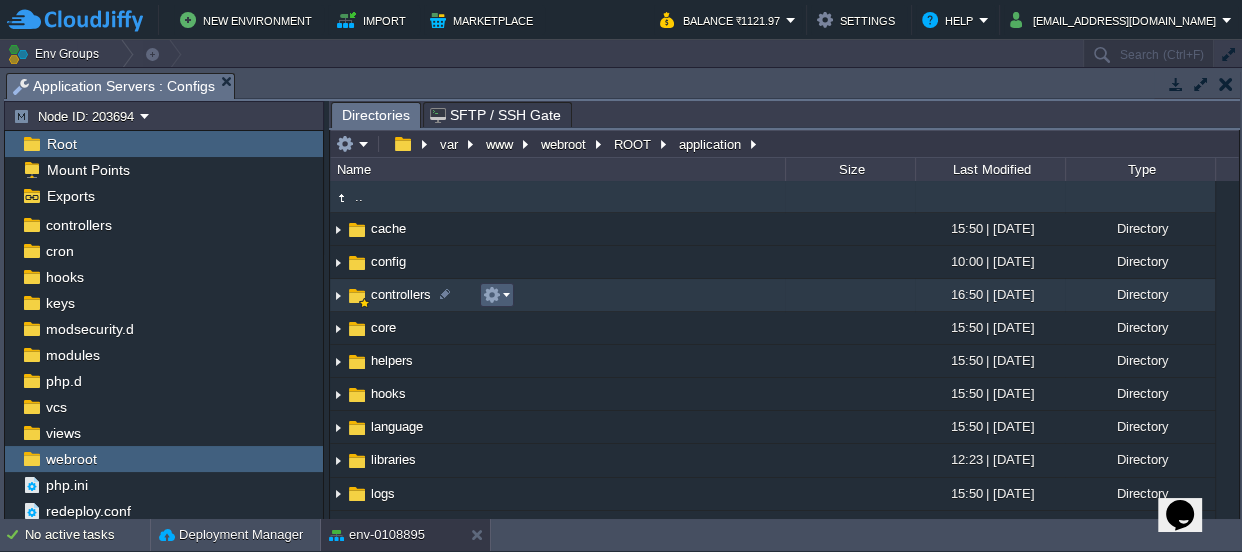 click at bounding box center (496, 295) 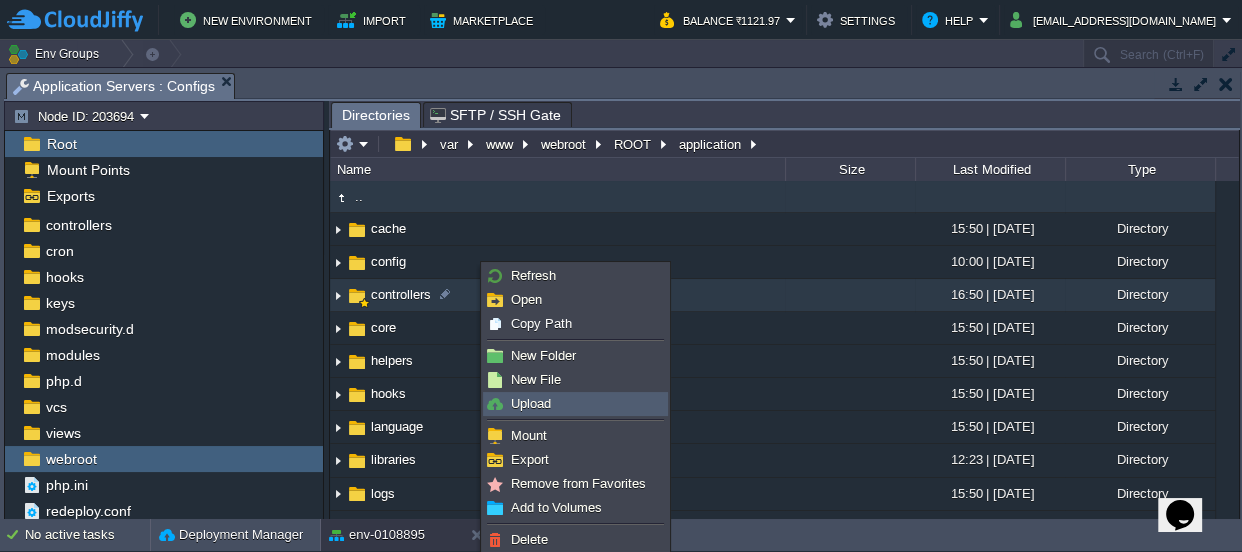 click on "Upload" at bounding box center [531, 403] 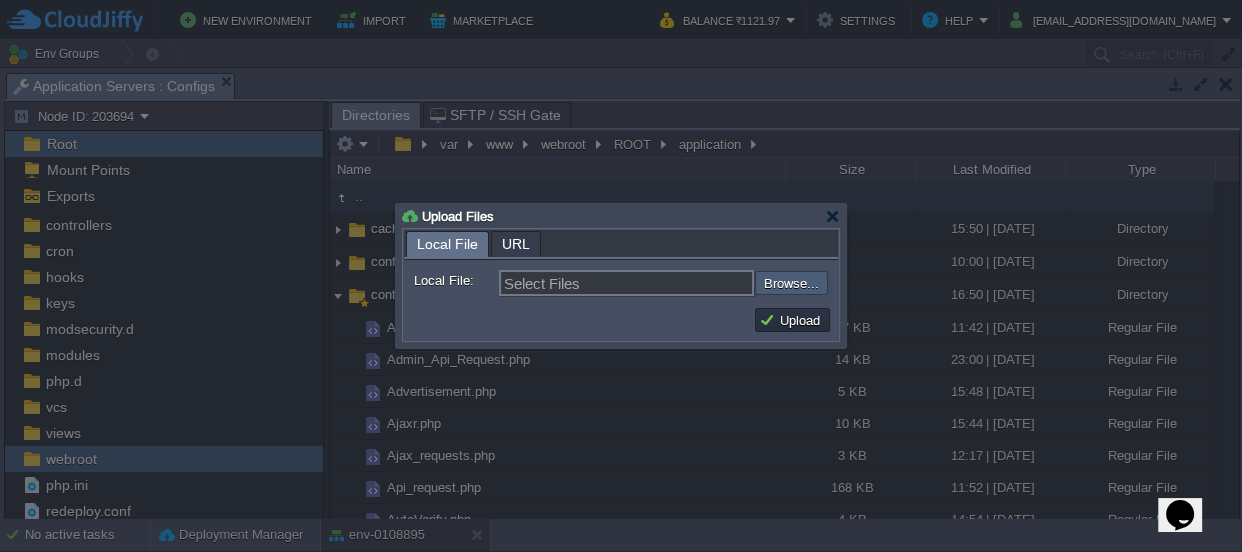 click at bounding box center [701, 283] 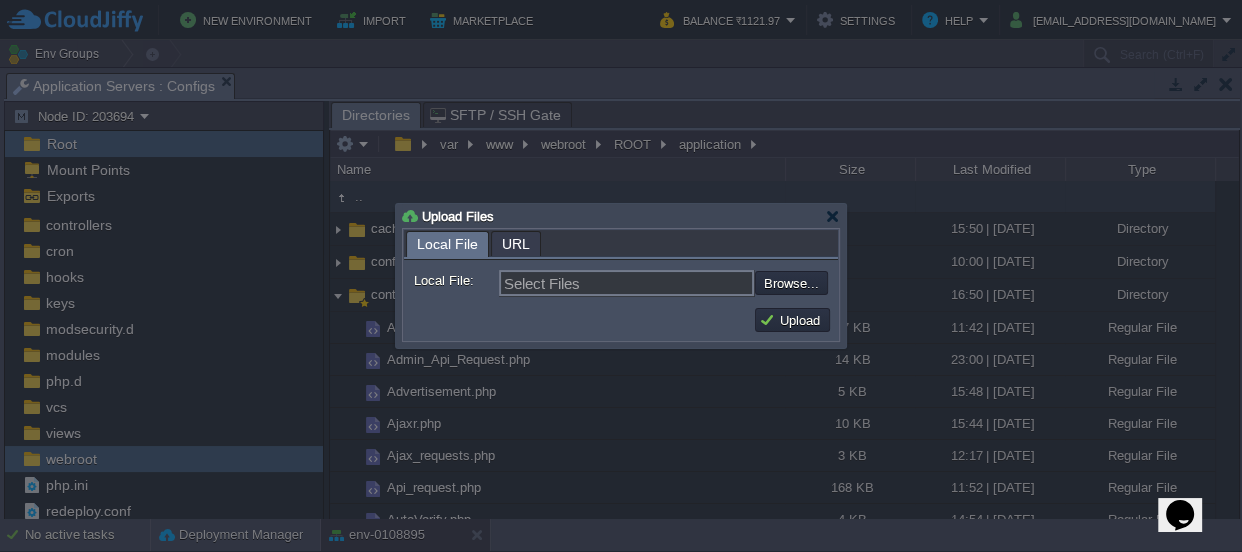 type on "C:\fakepath\Lead(1).php" 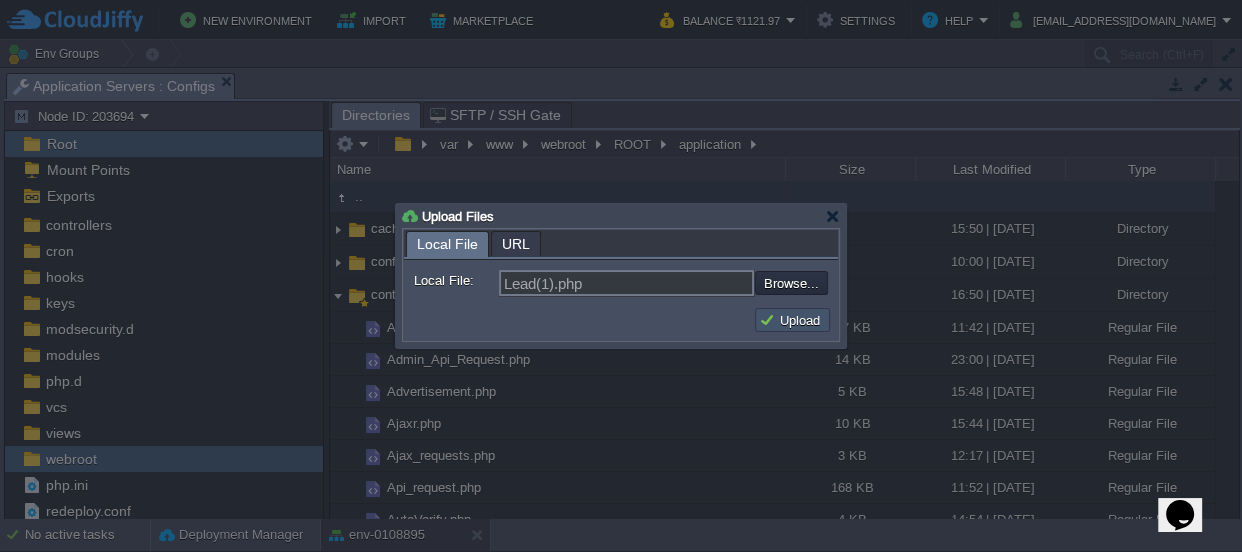 click on "Upload" at bounding box center (792, 320) 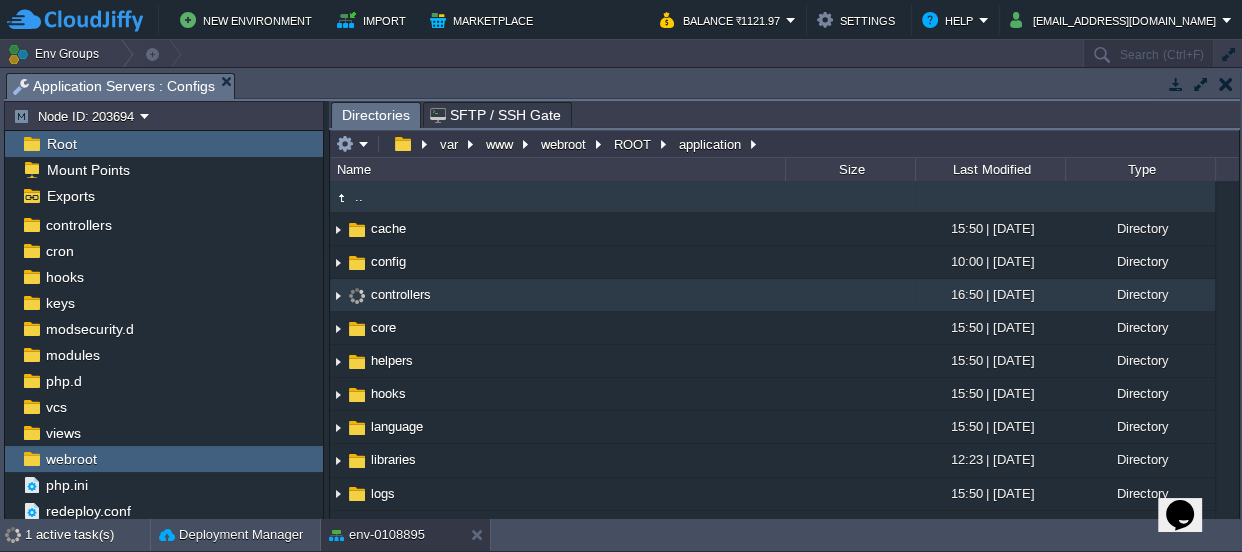 scroll, scrollTop: 0, scrollLeft: 0, axis: both 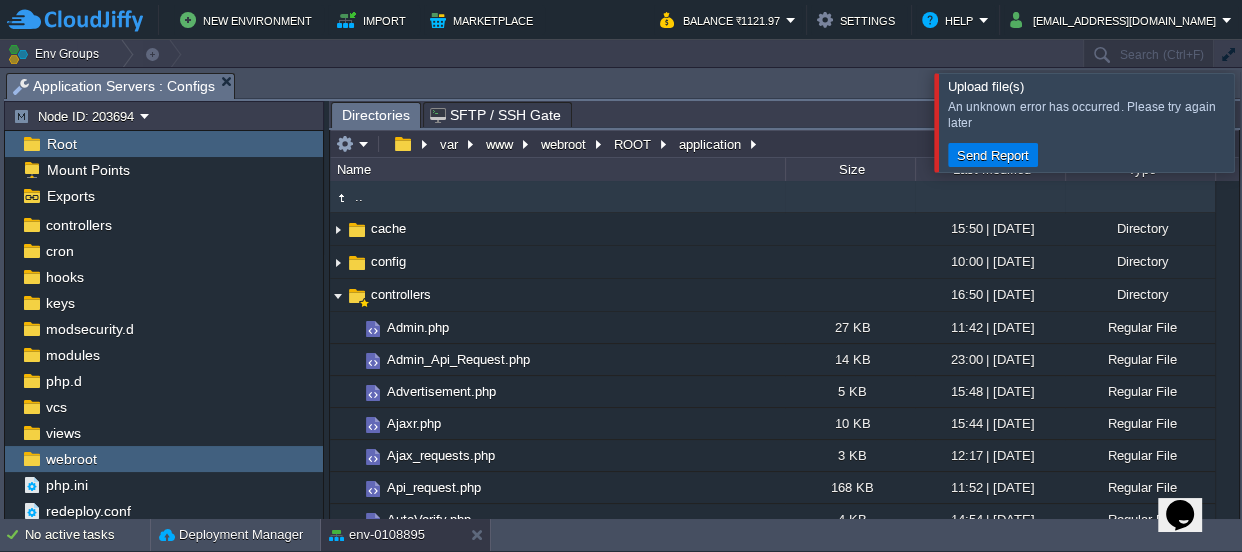click at bounding box center (1266, 122) 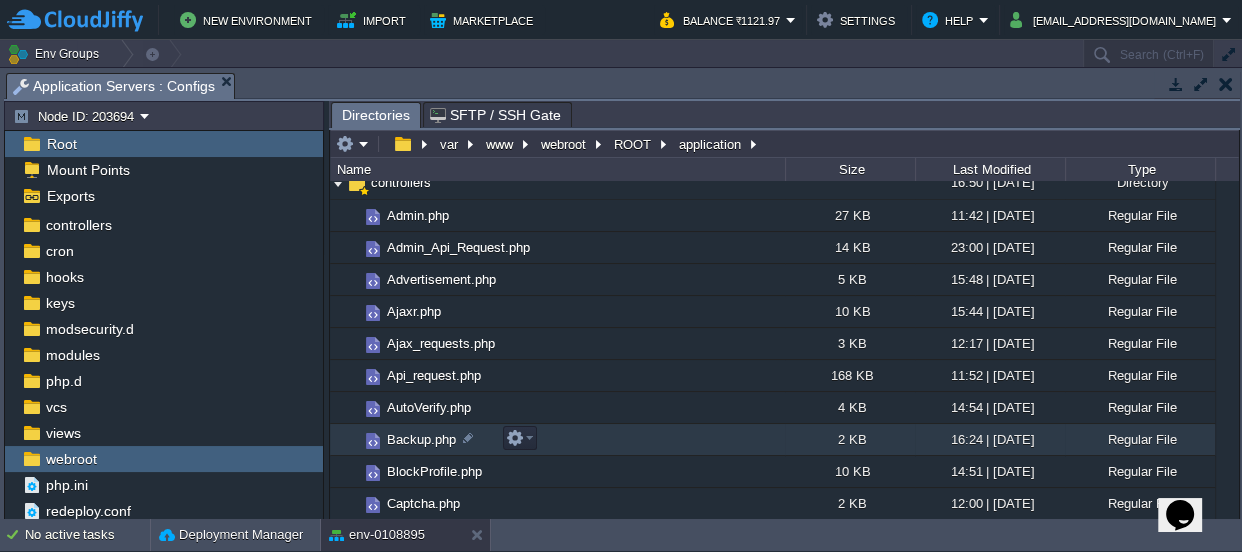 scroll, scrollTop: 0, scrollLeft: 0, axis: both 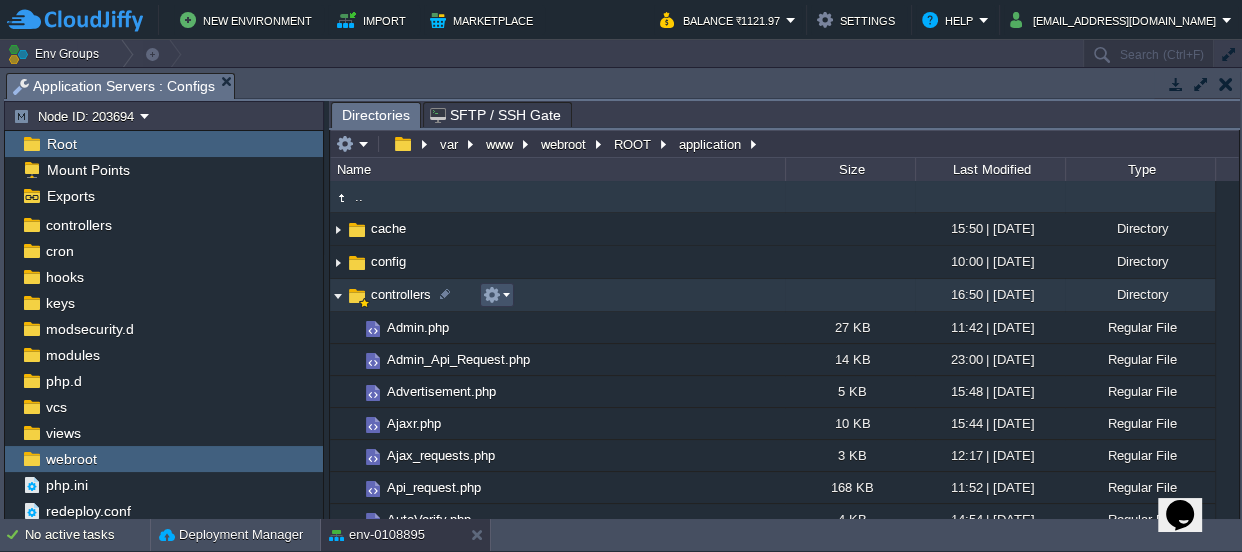 click at bounding box center (492, 295) 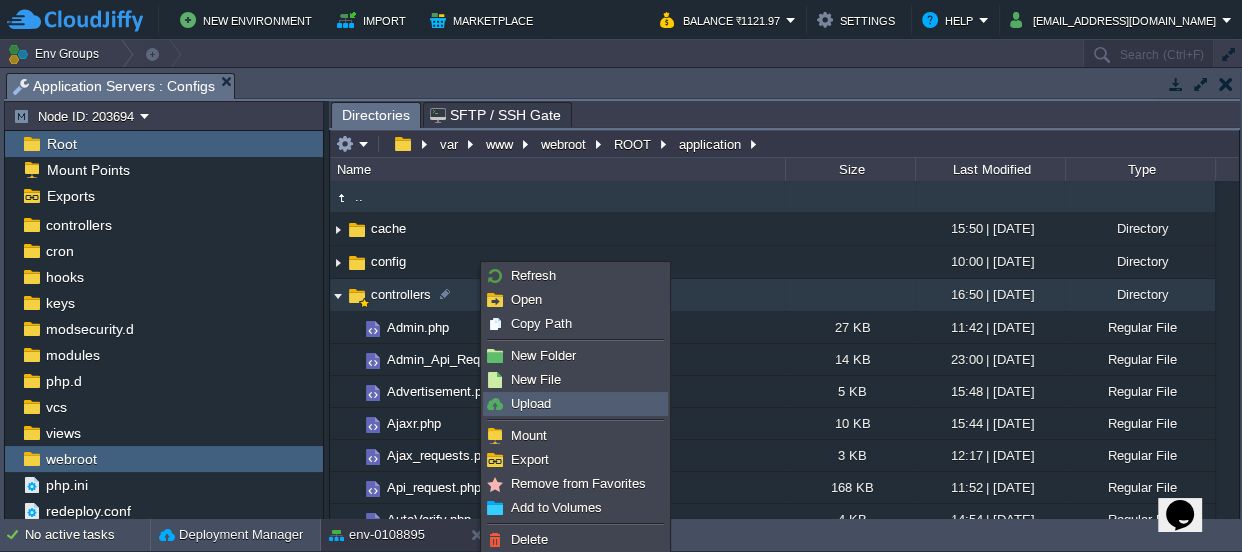 click on "Upload" at bounding box center [531, 403] 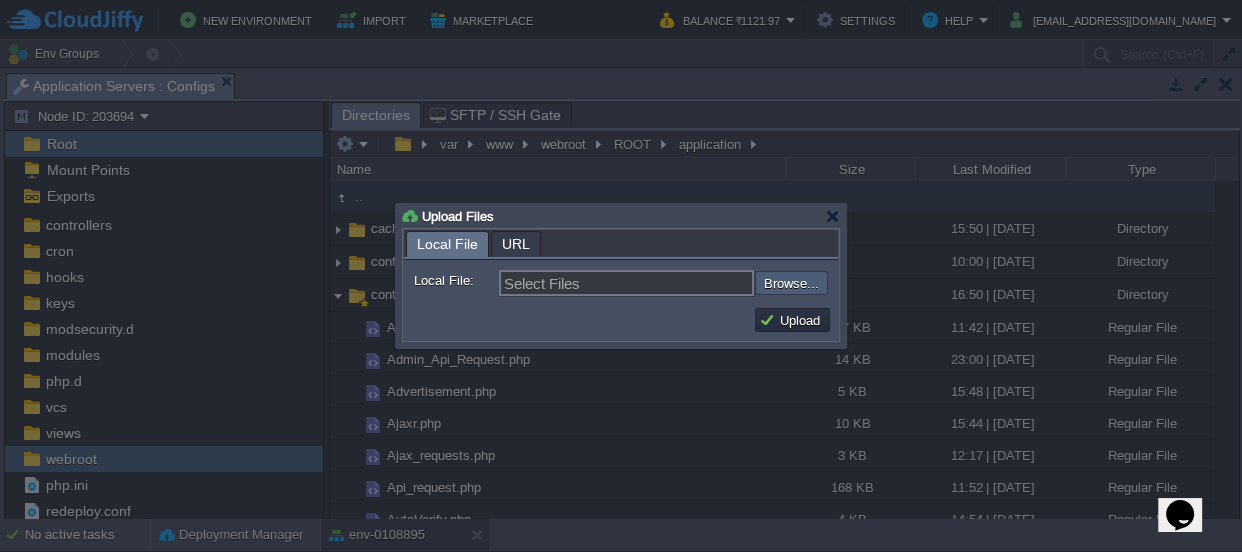 click at bounding box center (701, 283) 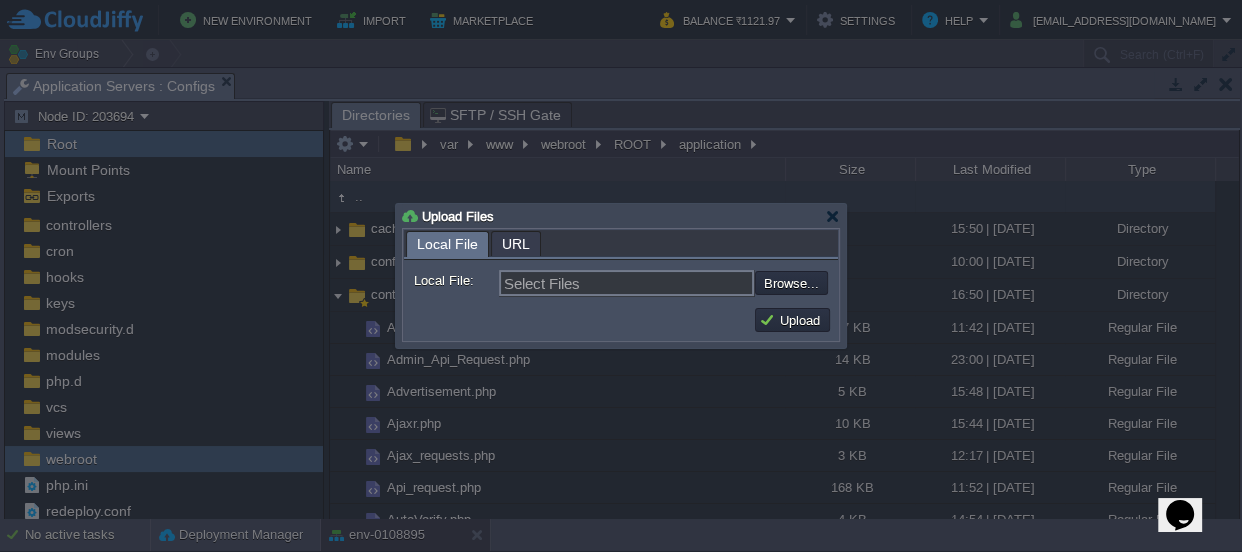 type on "C:\fakepath\Lead(1).php" 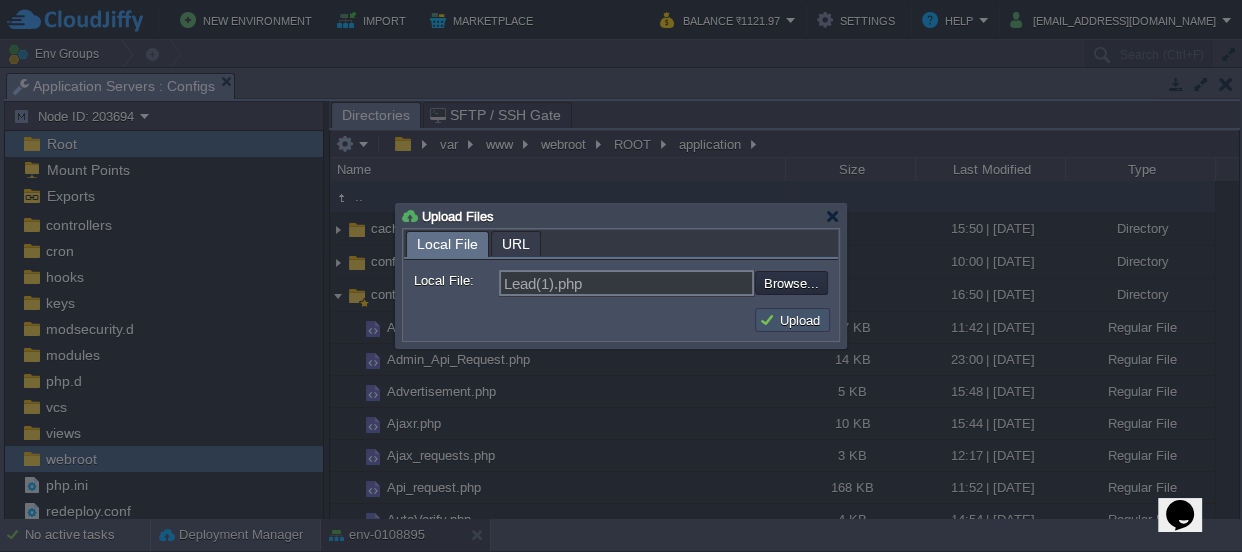 click on "Upload" at bounding box center (792, 320) 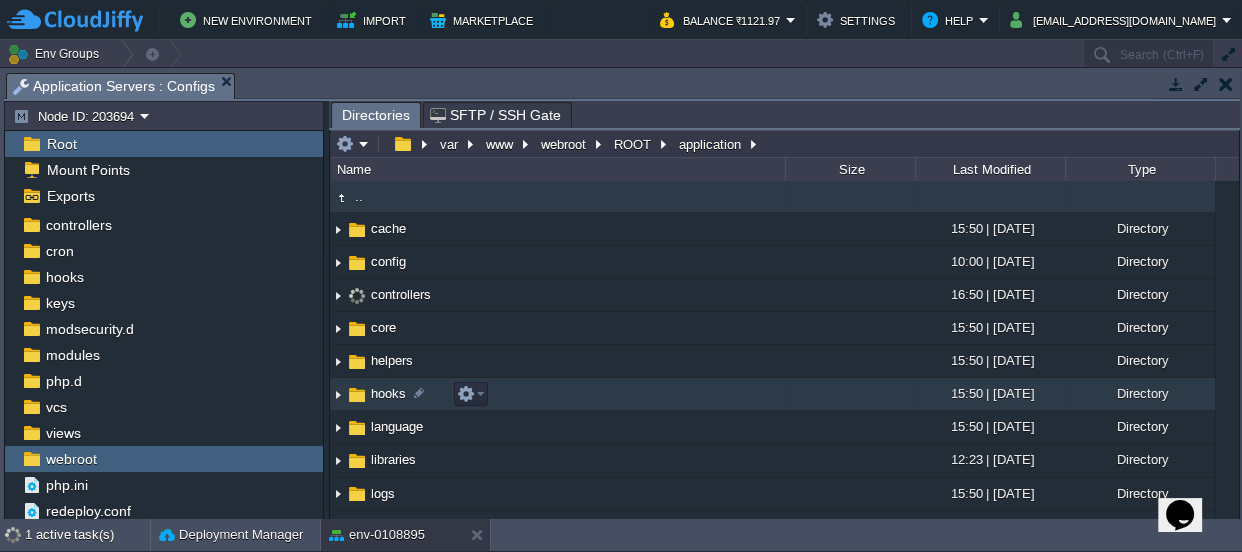 scroll, scrollTop: 0, scrollLeft: 0, axis: both 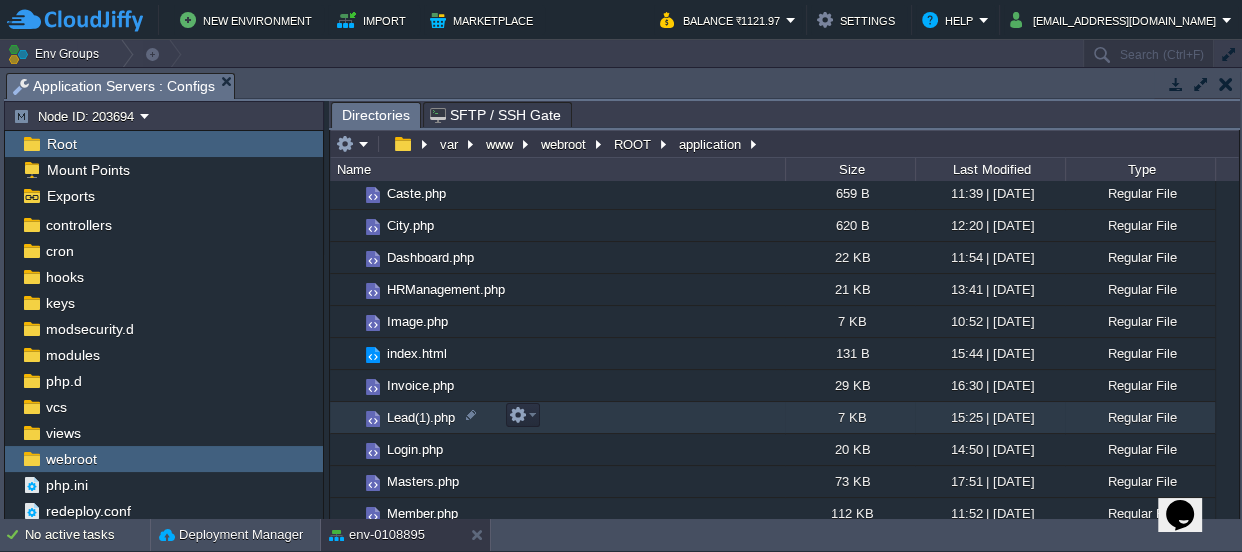 click on "Lead(1).php" at bounding box center [421, 417] 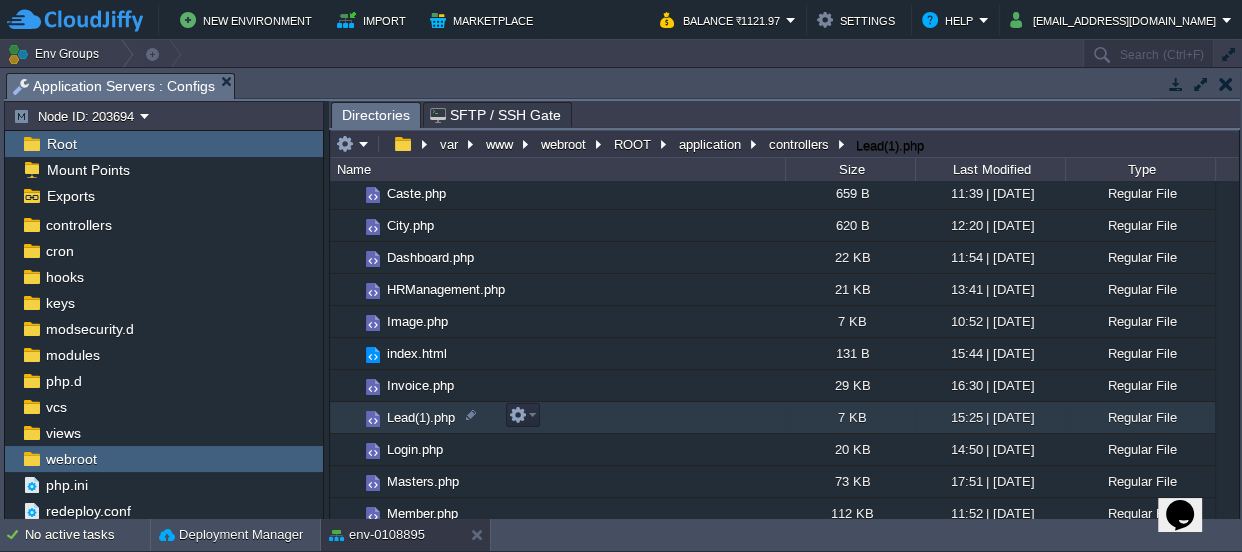 click on "Lead(1).php" at bounding box center [421, 417] 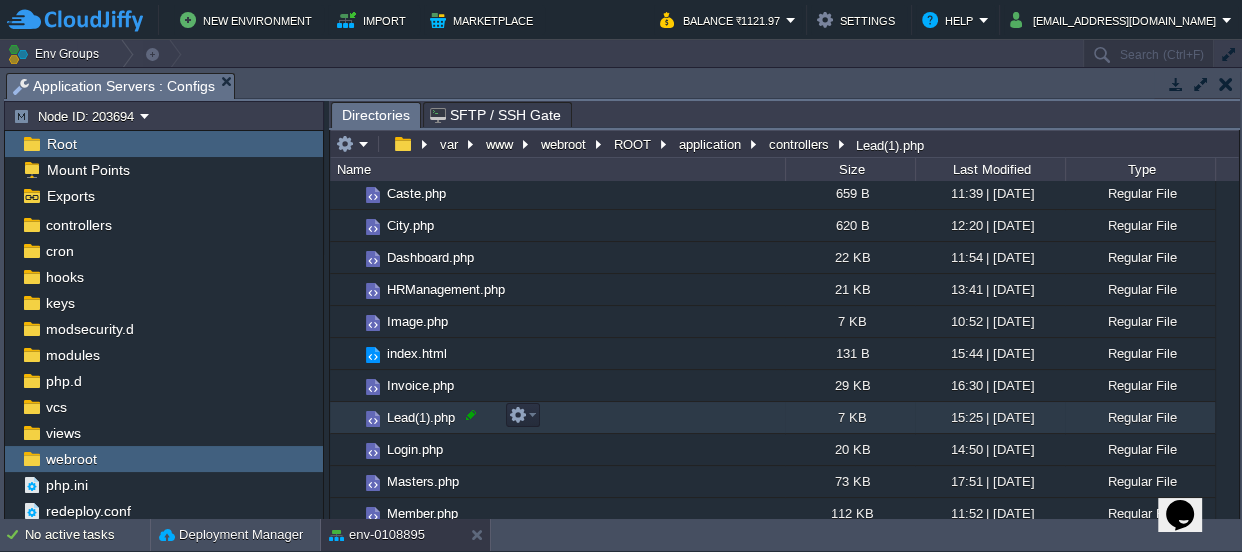 click at bounding box center (471, 415) 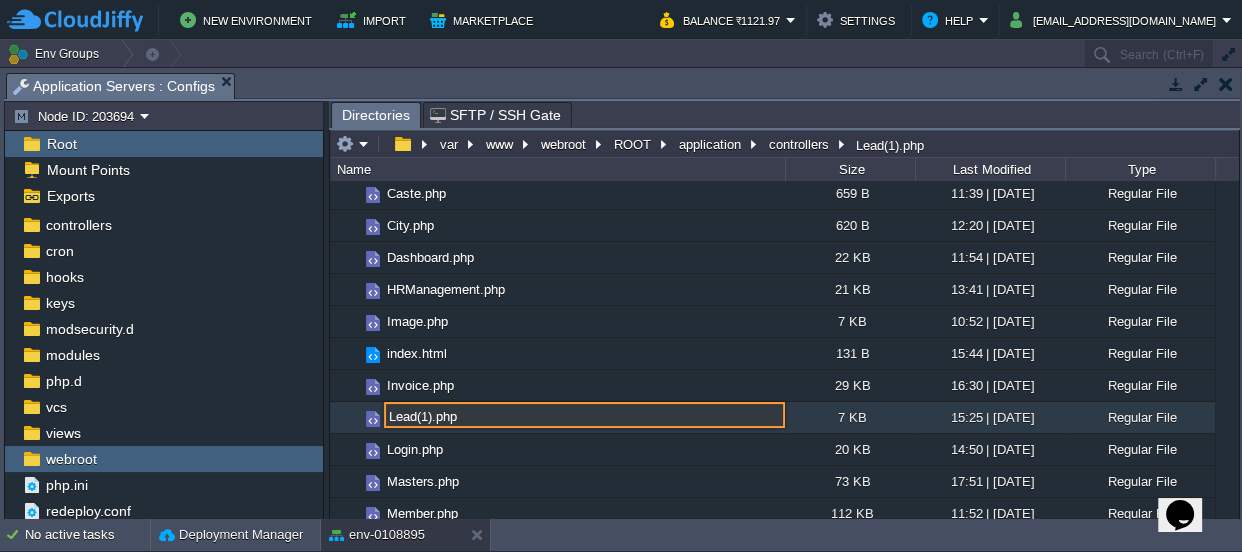 click on "Lead(1).php" at bounding box center (584, 415) 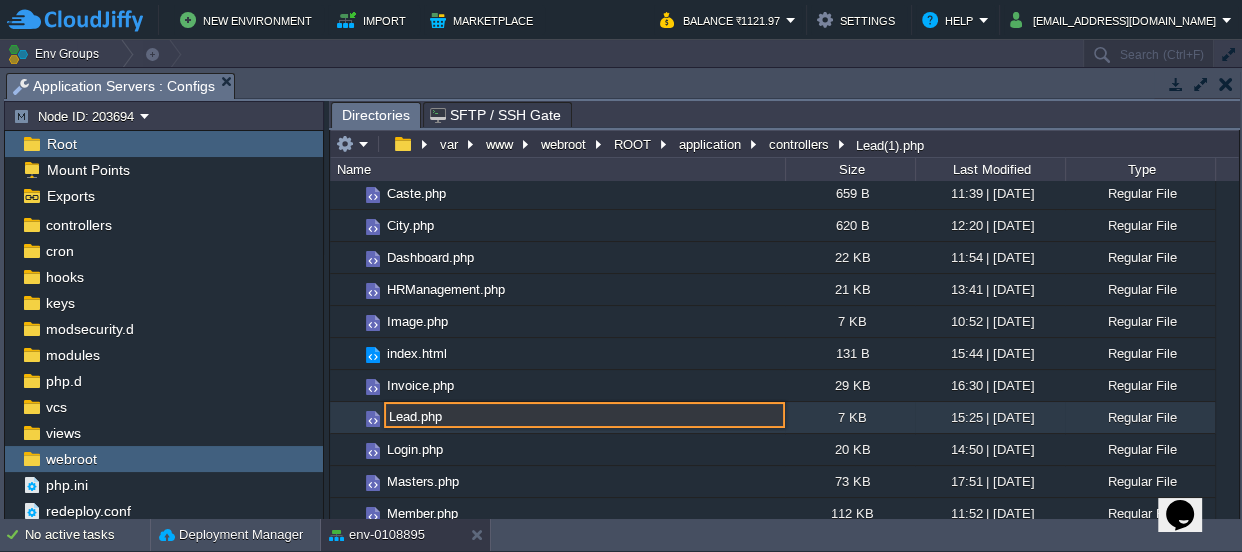 type on "Lead.php" 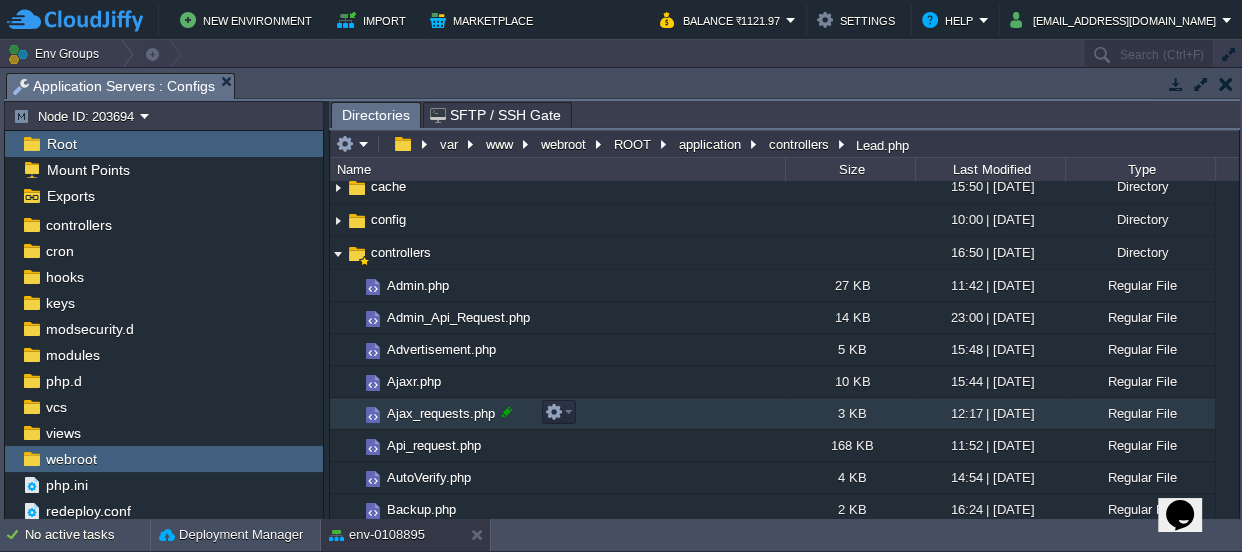 scroll, scrollTop: 0, scrollLeft: 0, axis: both 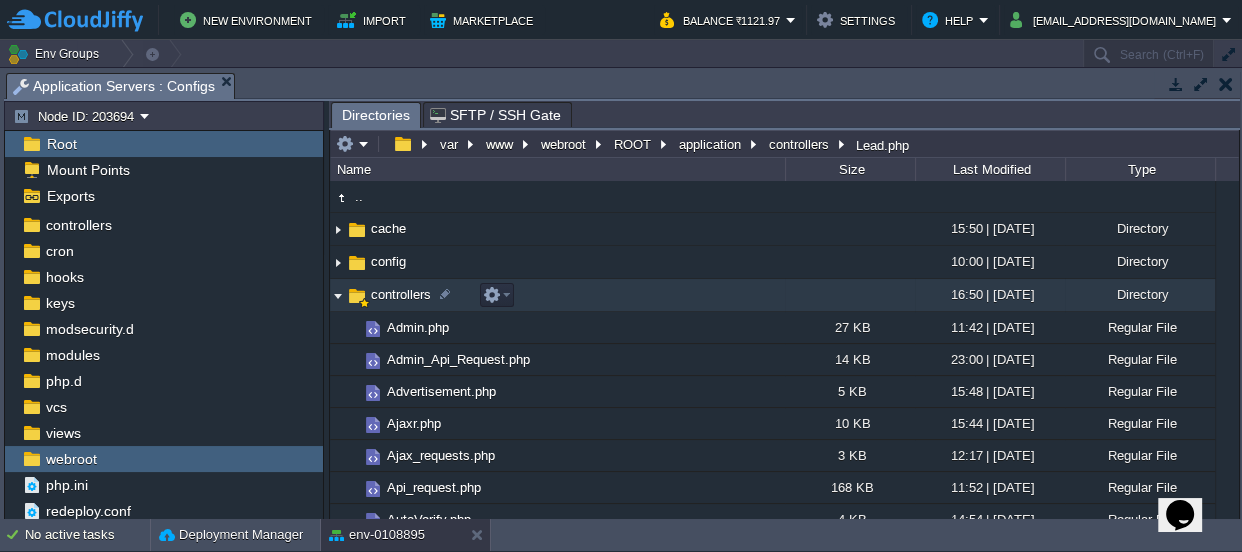 click at bounding box center (338, 295) 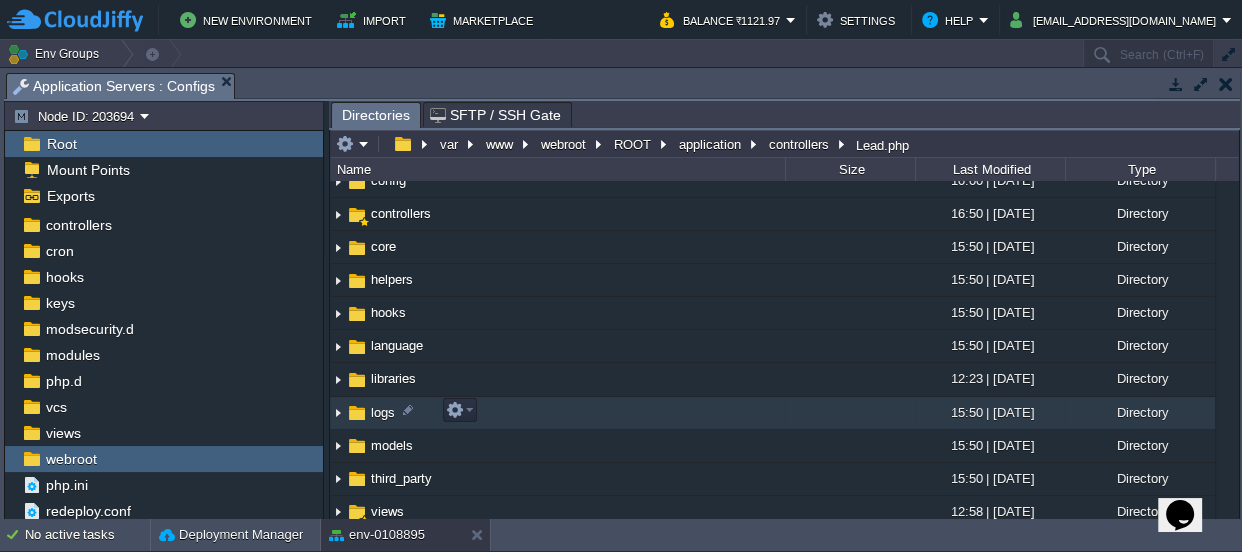 scroll, scrollTop: 151, scrollLeft: 0, axis: vertical 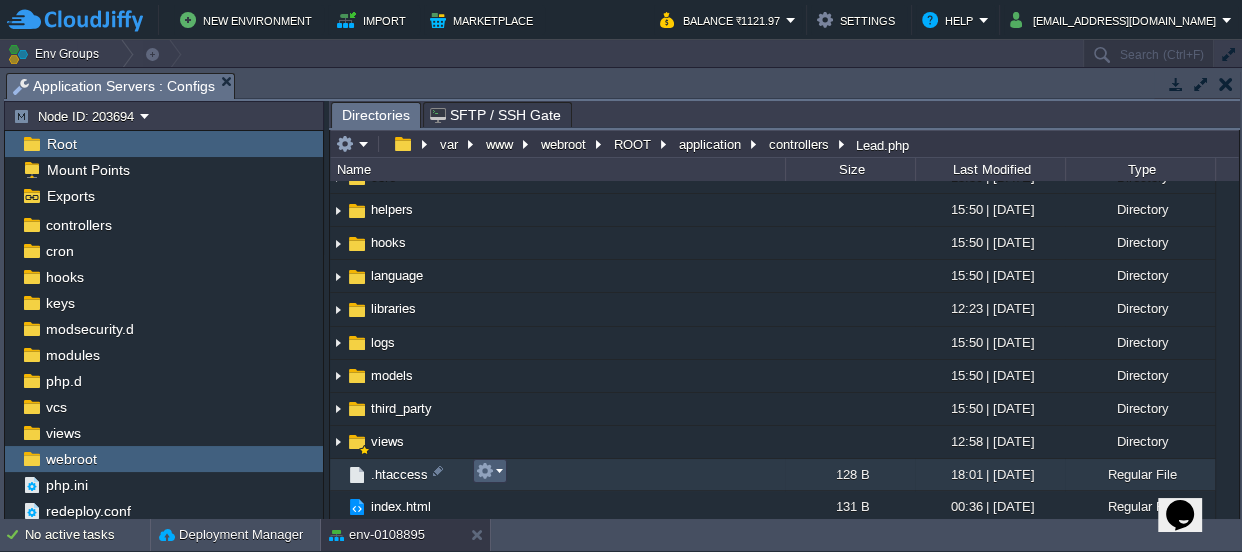 click at bounding box center [489, 471] 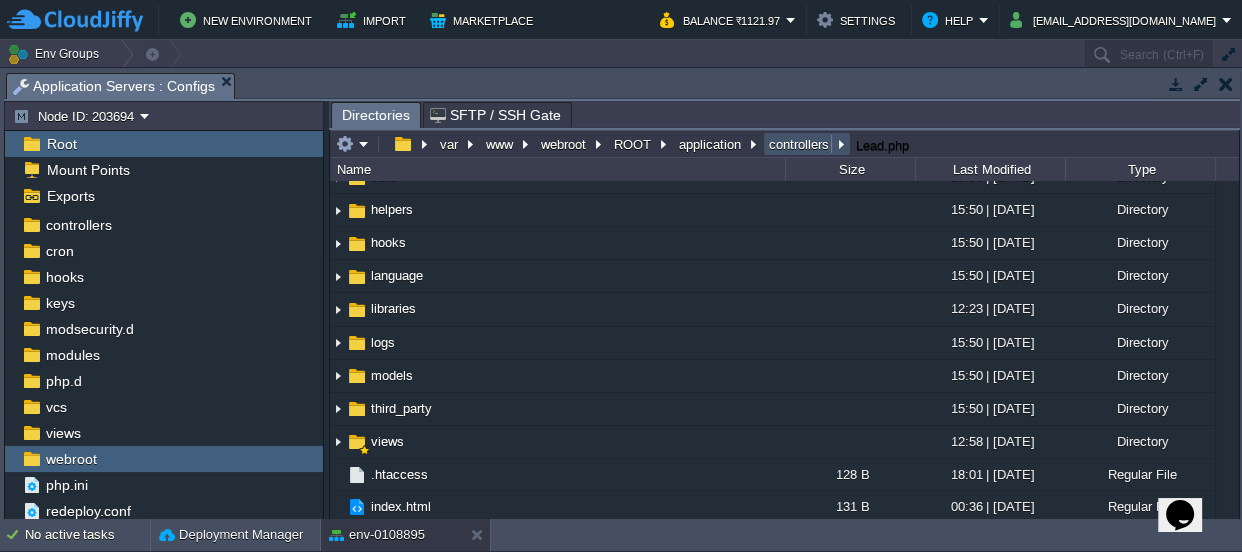 click on "controllers" at bounding box center (800, 144) 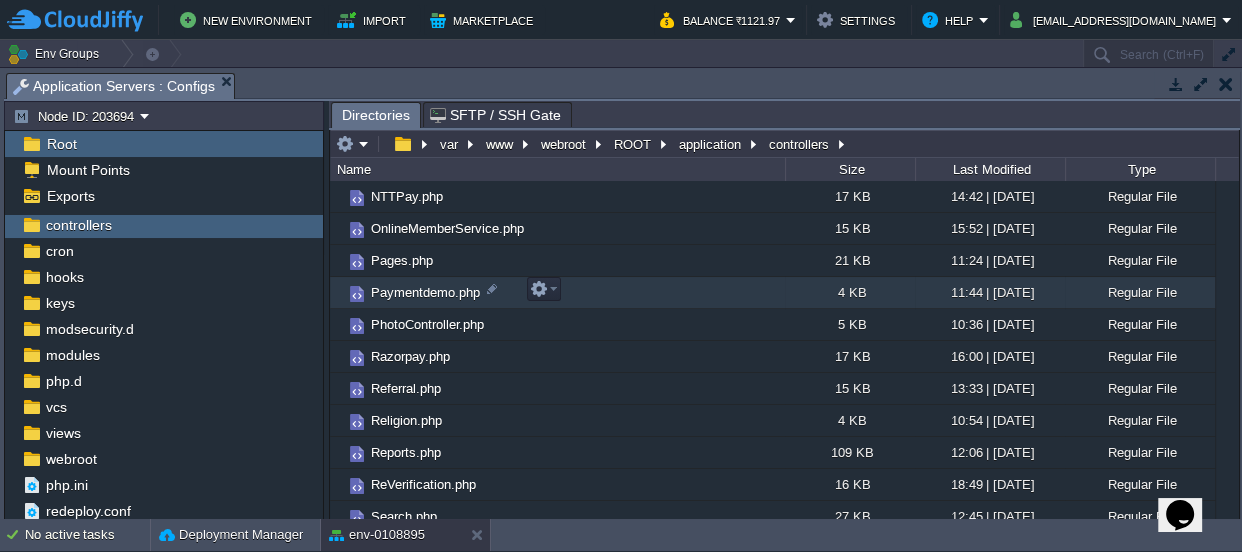 scroll, scrollTop: 818, scrollLeft: 0, axis: vertical 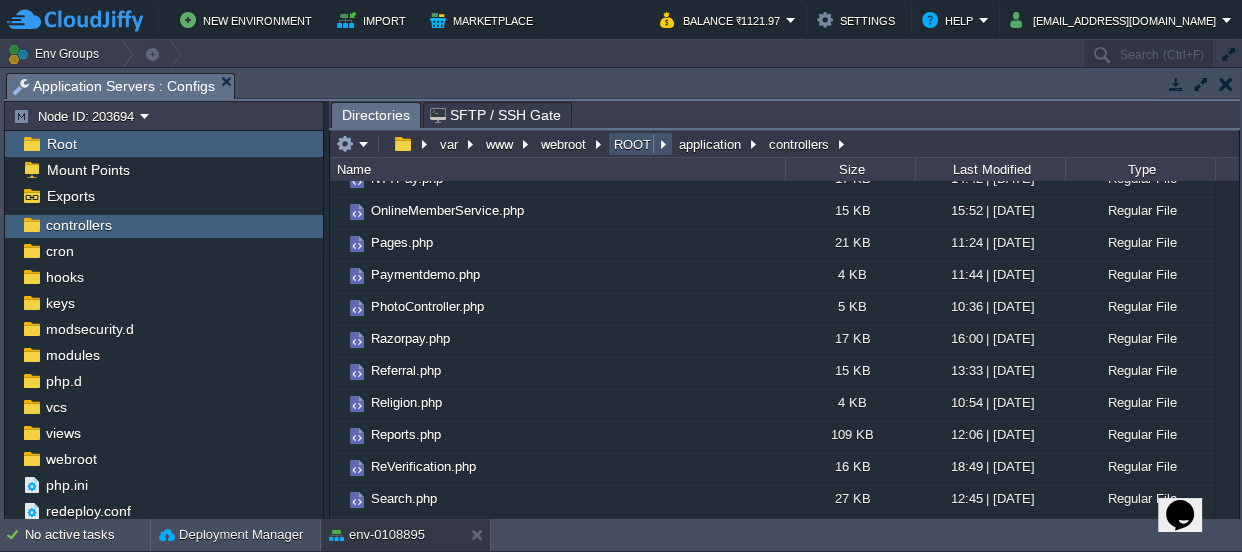 click on "ROOT" at bounding box center [633, 144] 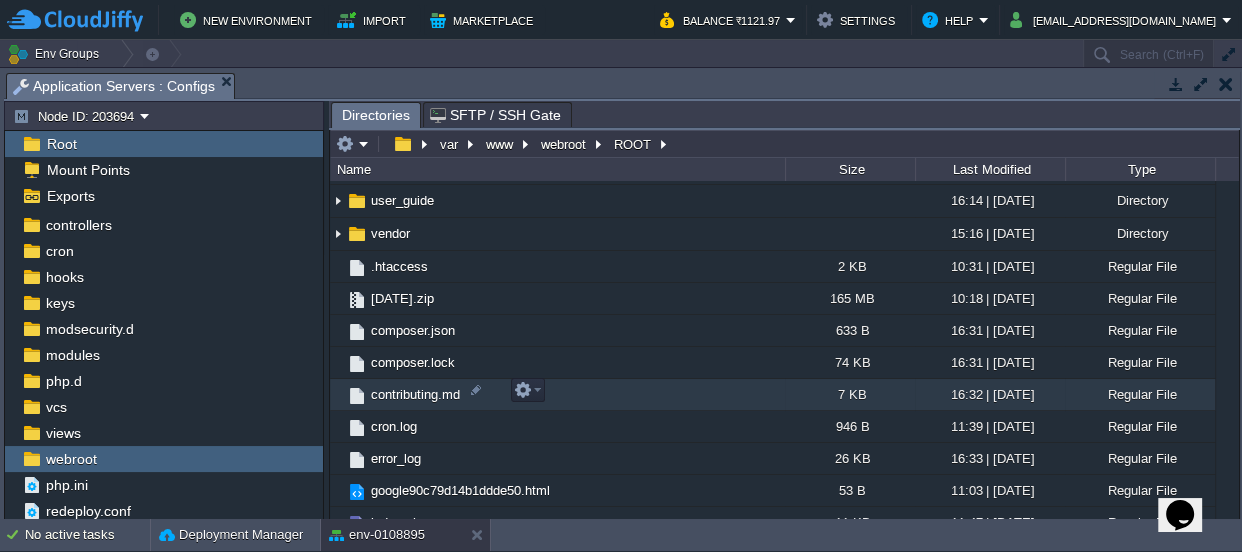 scroll, scrollTop: 451, scrollLeft: 0, axis: vertical 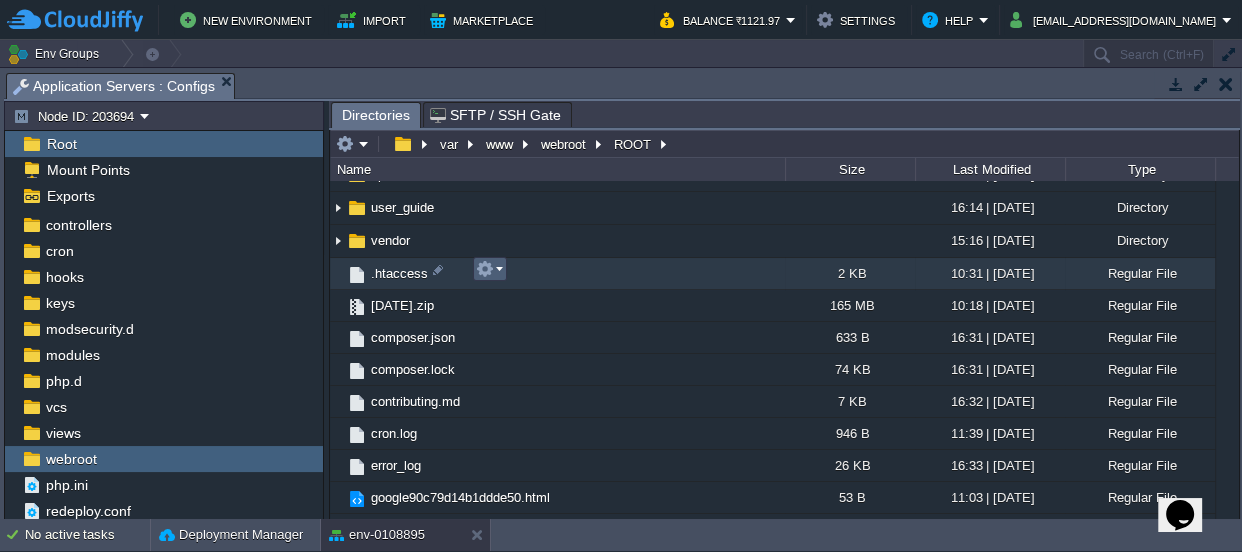 click at bounding box center [489, 269] 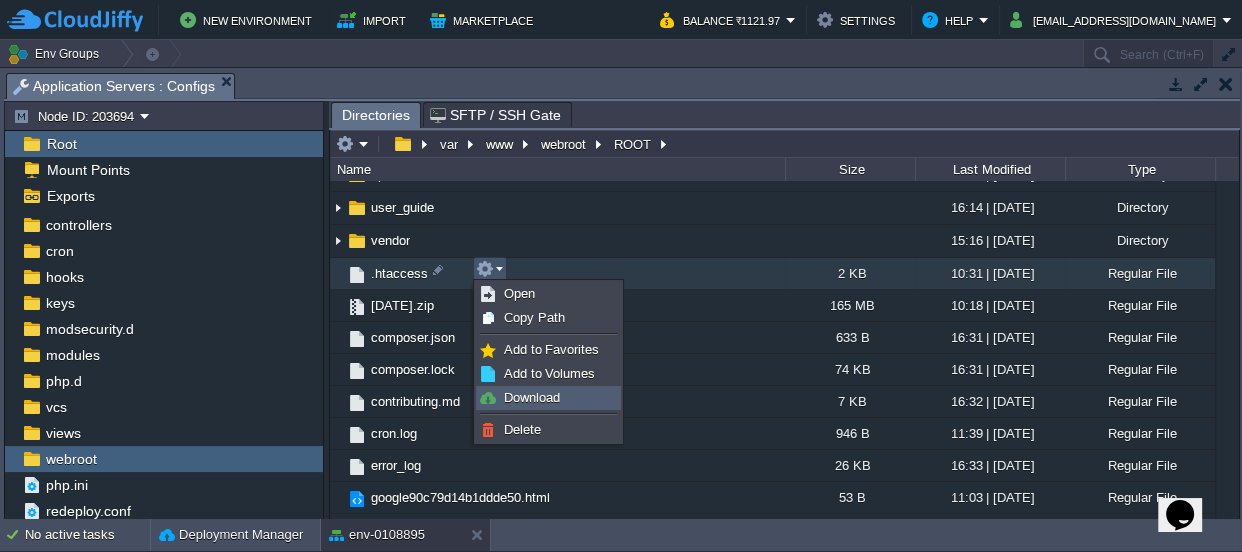 click on "Download" at bounding box center (532, 397) 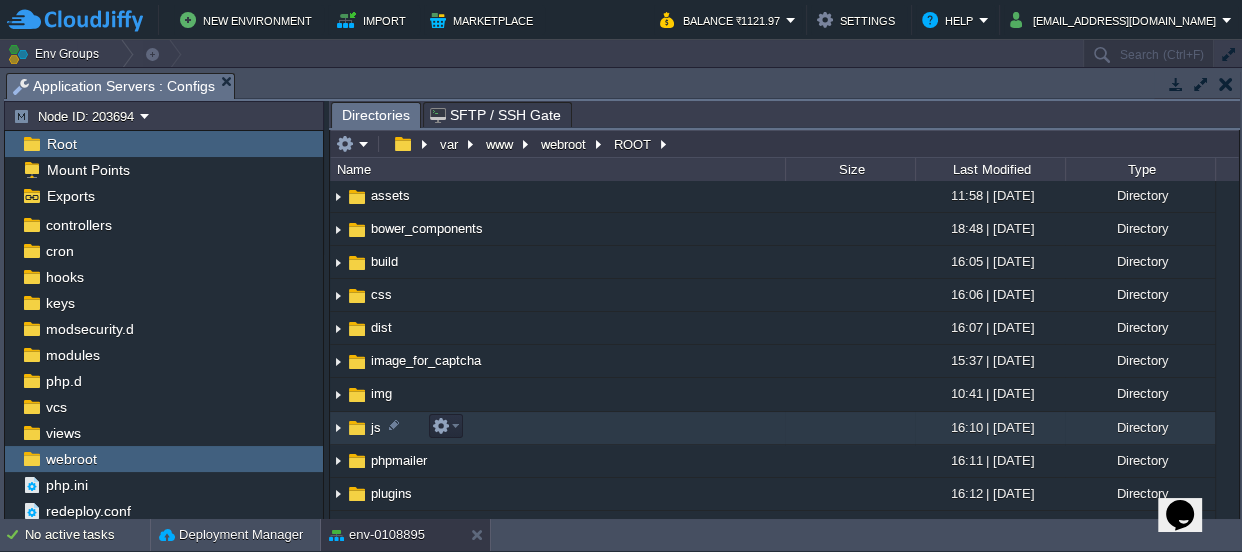 scroll, scrollTop: 0, scrollLeft: 0, axis: both 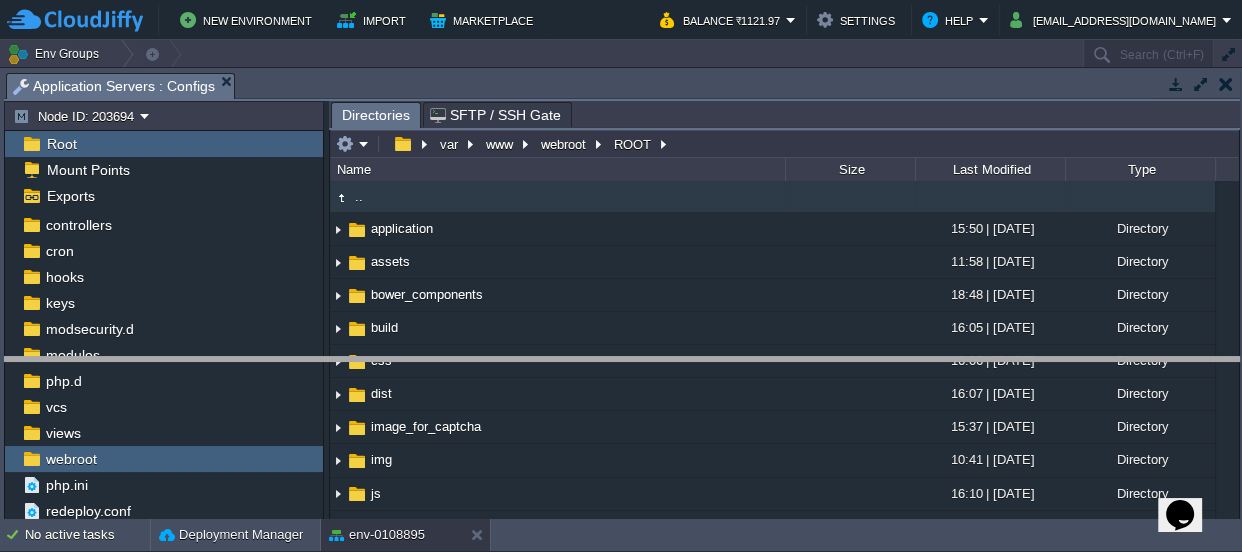 drag, startPoint x: 624, startPoint y: 87, endPoint x: 630, endPoint y: 372, distance: 285.06314 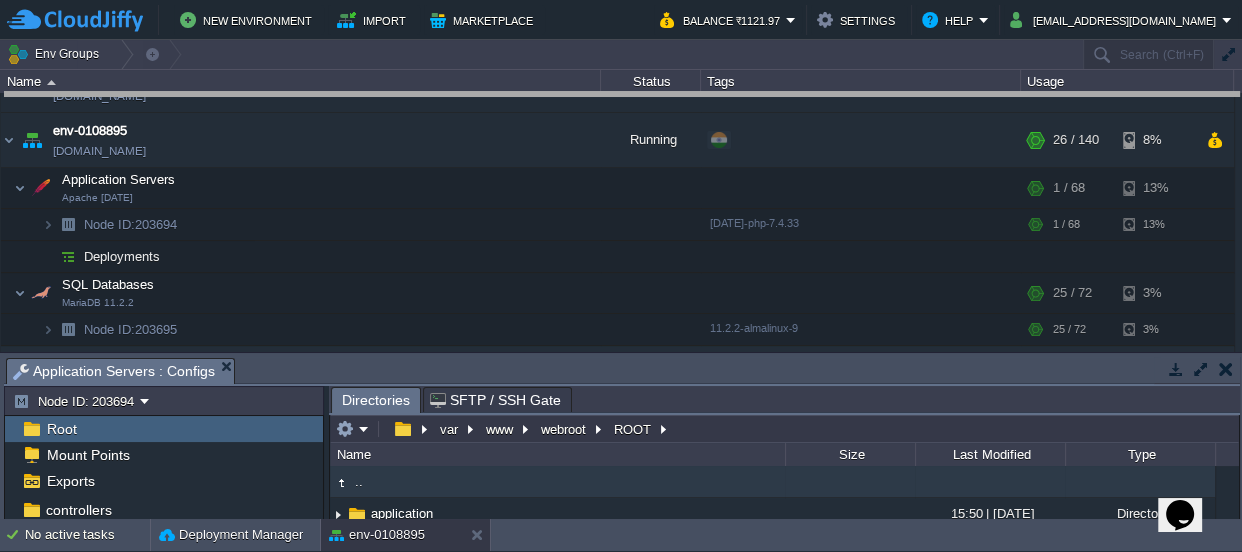 drag, startPoint x: 489, startPoint y: 370, endPoint x: 509, endPoint y: 1, distance: 369.5416 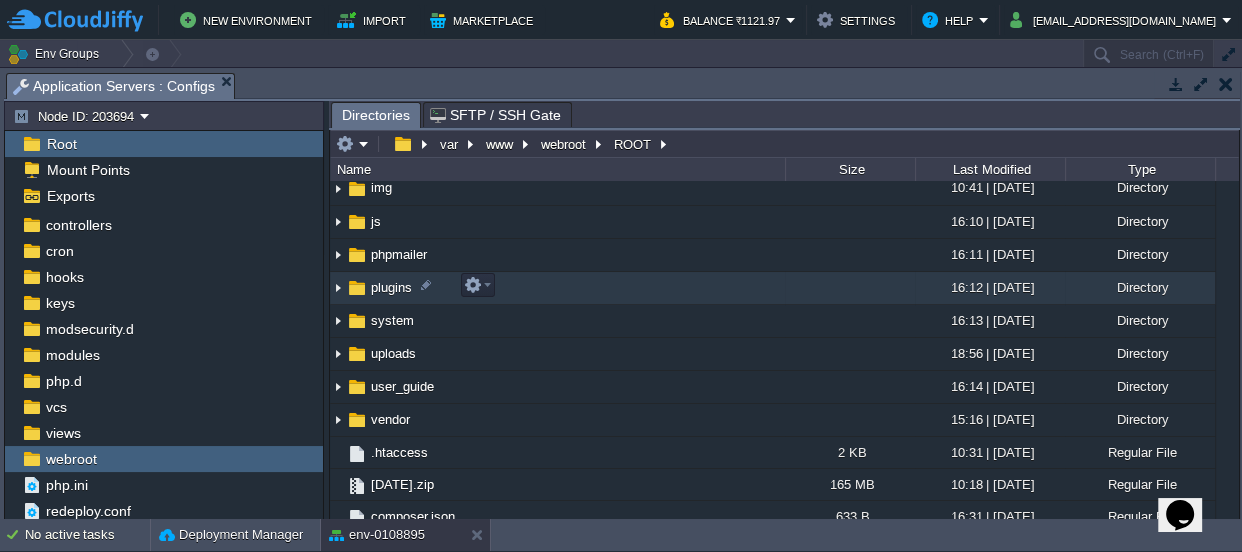 scroll, scrollTop: 0, scrollLeft: 0, axis: both 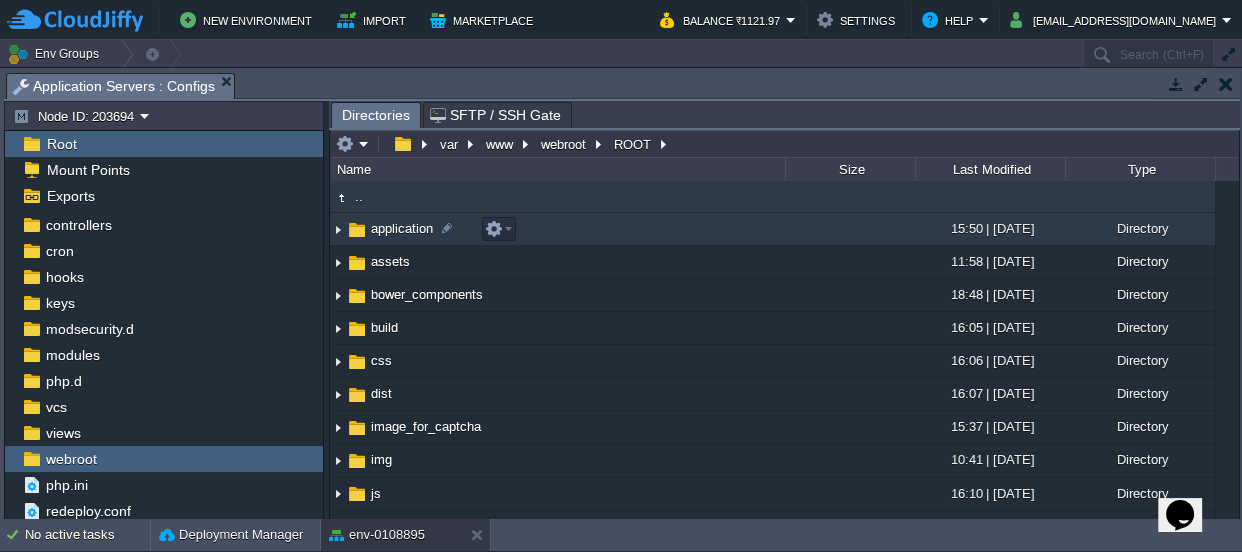 click on "application" at bounding box center (402, 228) 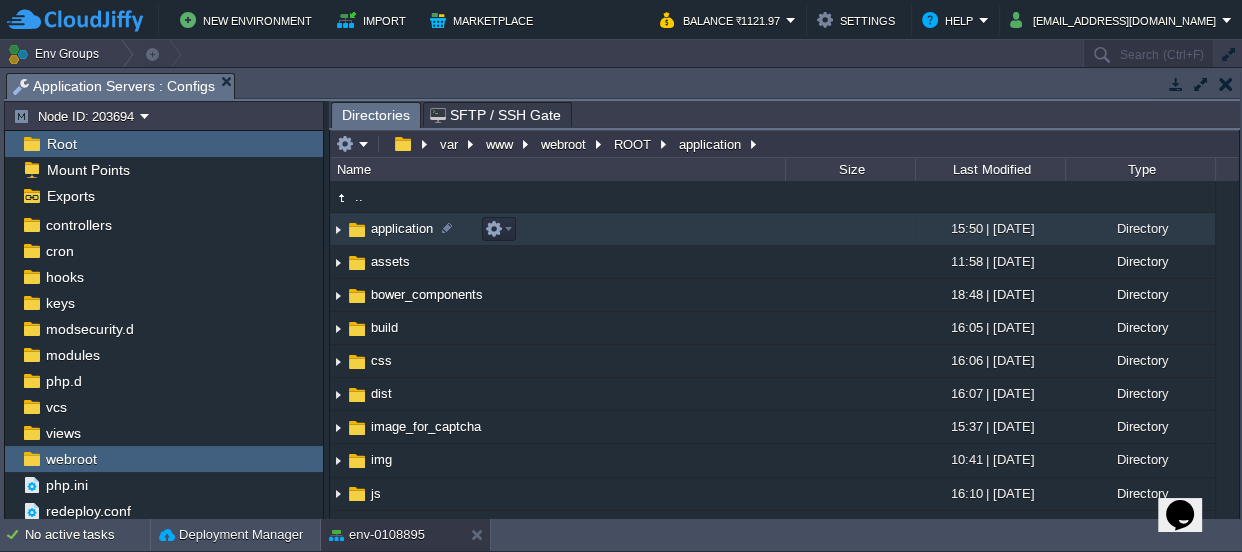 click on "application" at bounding box center [402, 228] 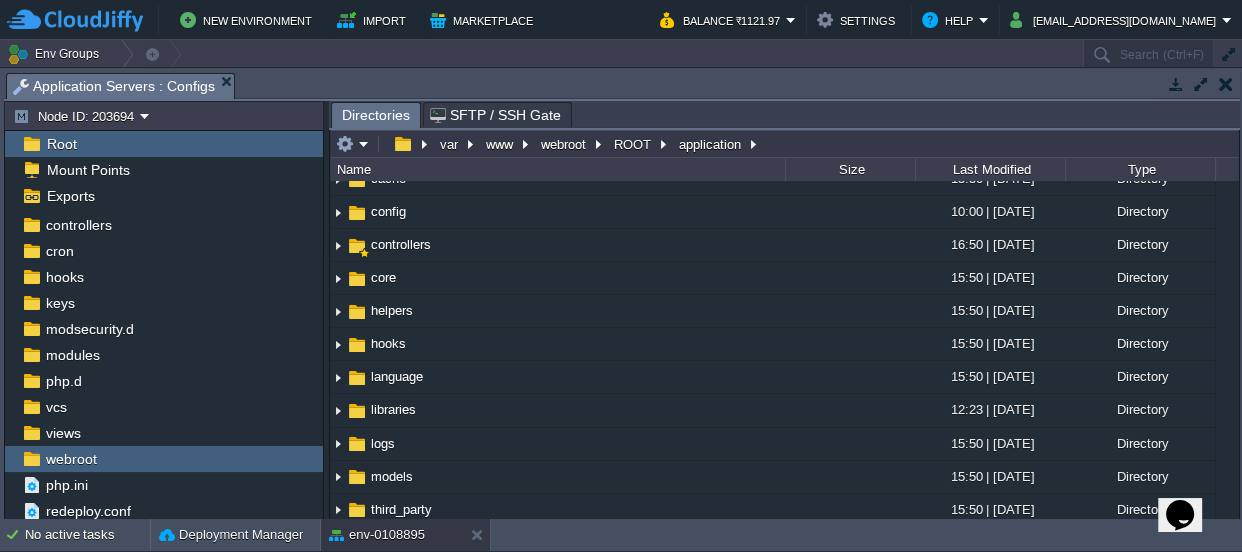 scroll, scrollTop: 151, scrollLeft: 0, axis: vertical 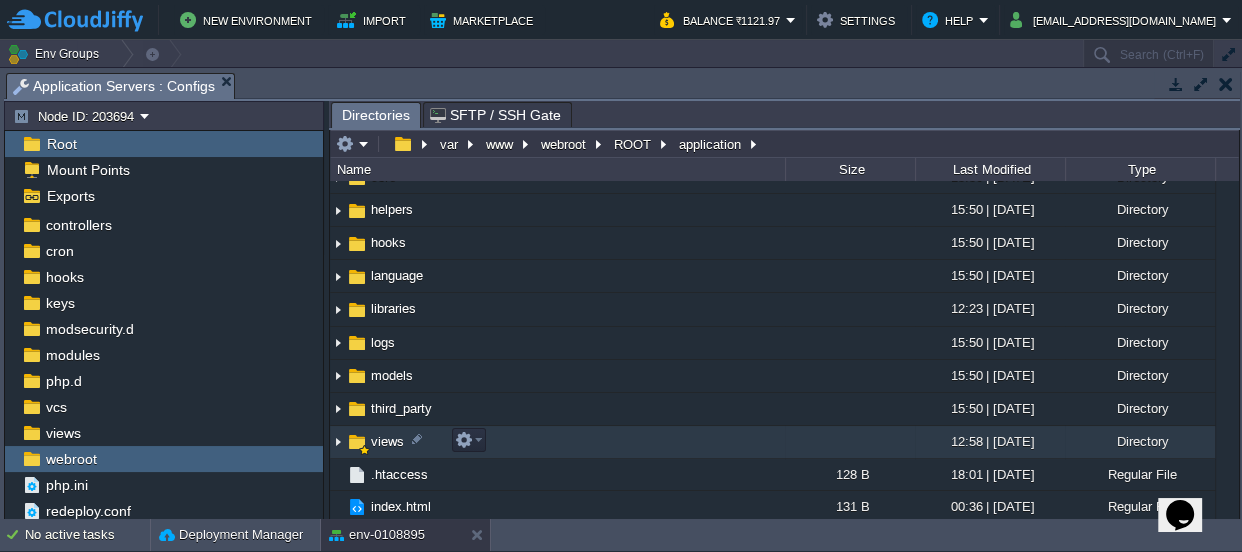 click on "views" at bounding box center [387, 441] 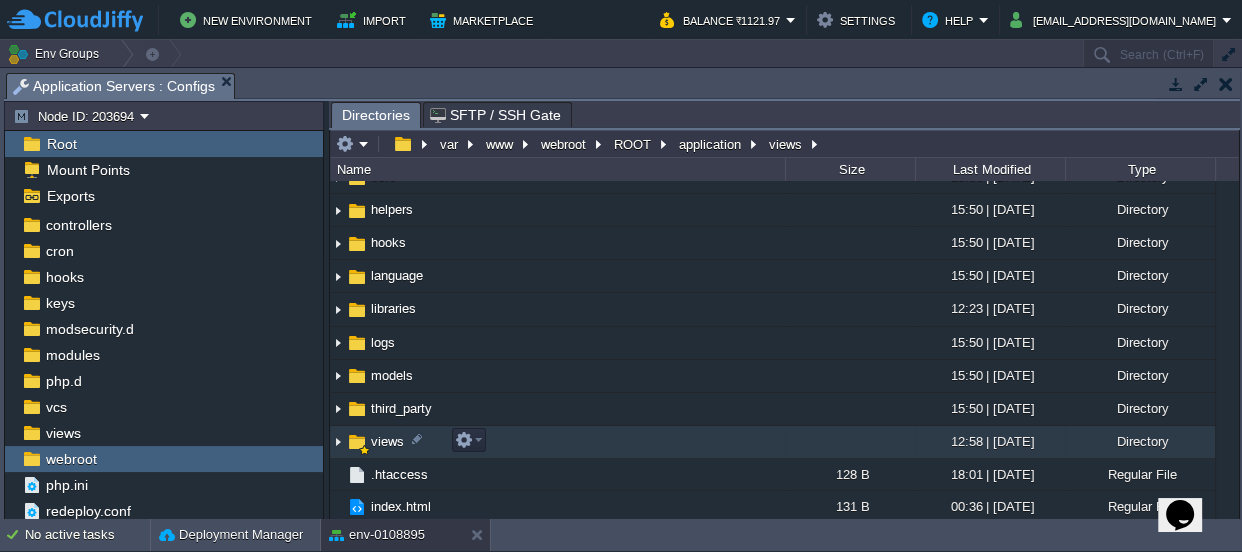 click on "views" at bounding box center (387, 441) 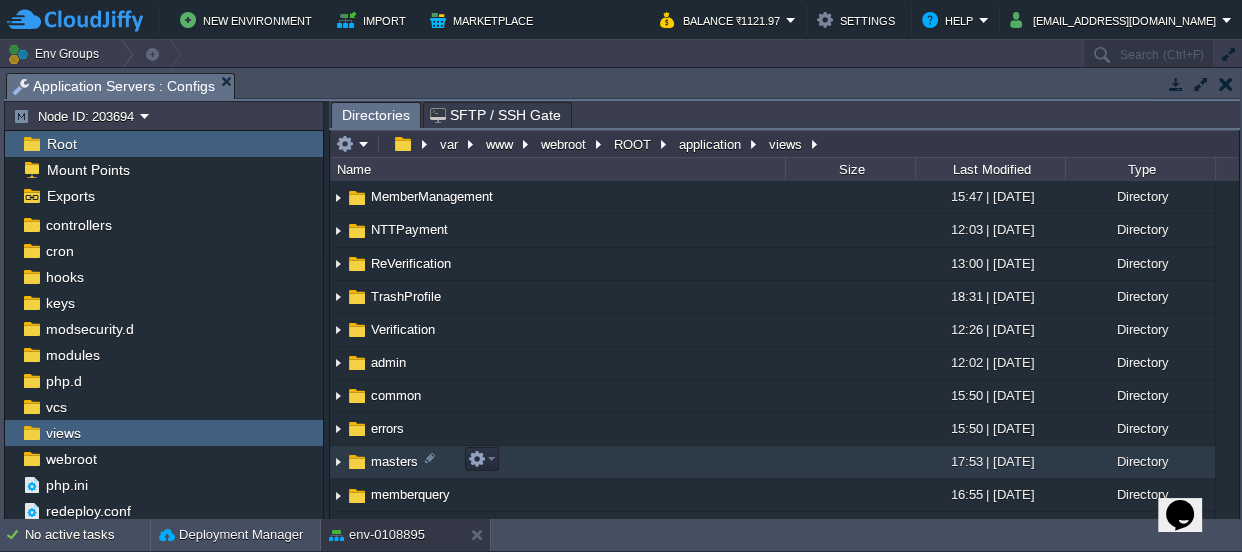 scroll, scrollTop: 272, scrollLeft: 0, axis: vertical 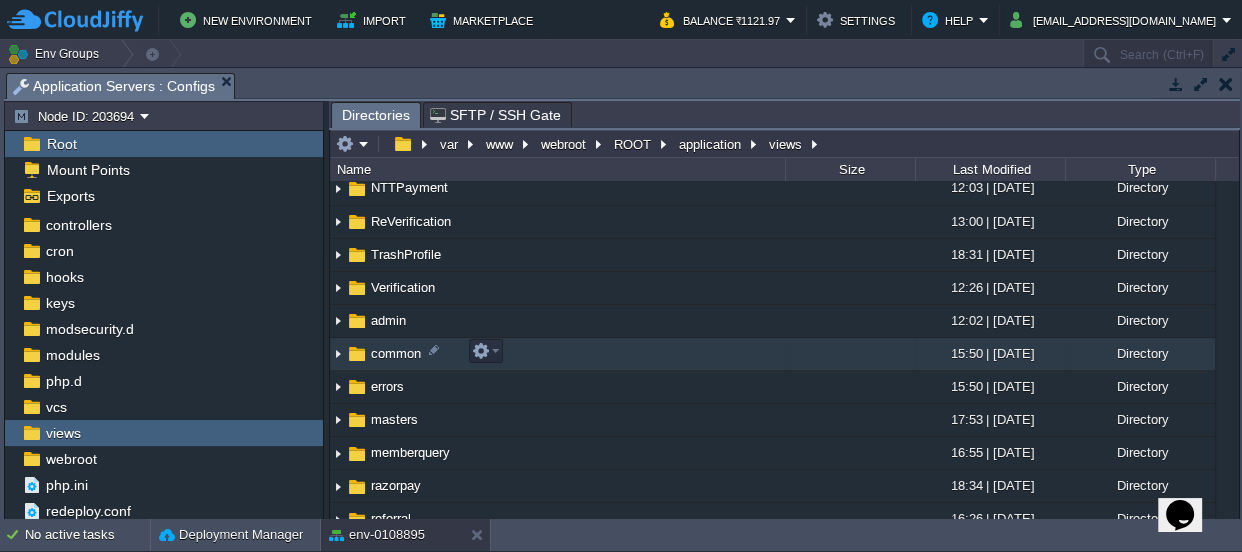 click on "common" at bounding box center [396, 353] 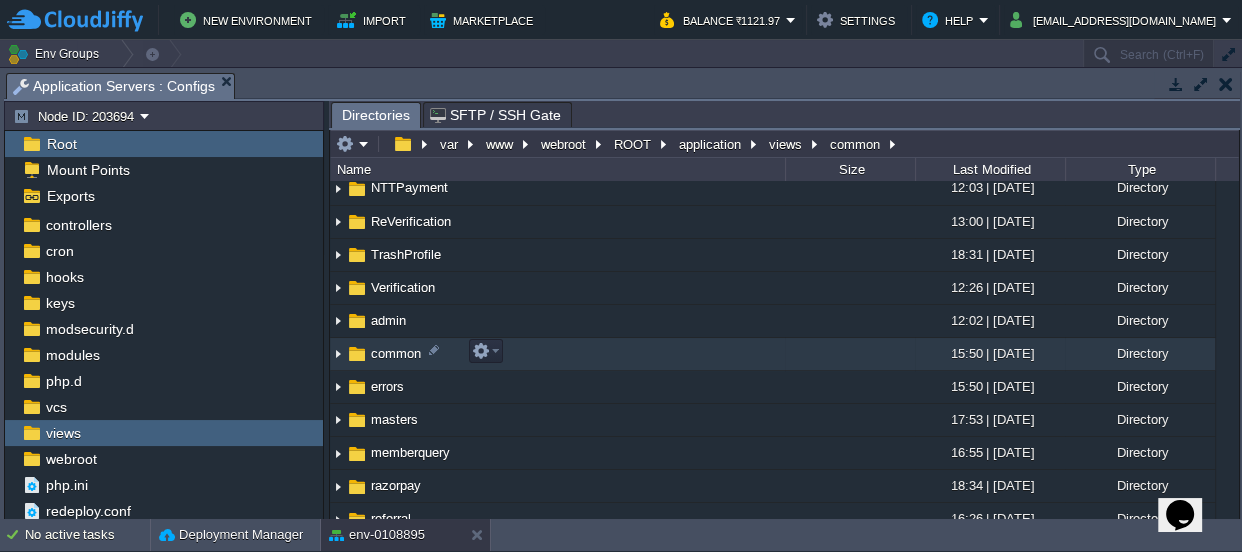click on "common" at bounding box center [396, 353] 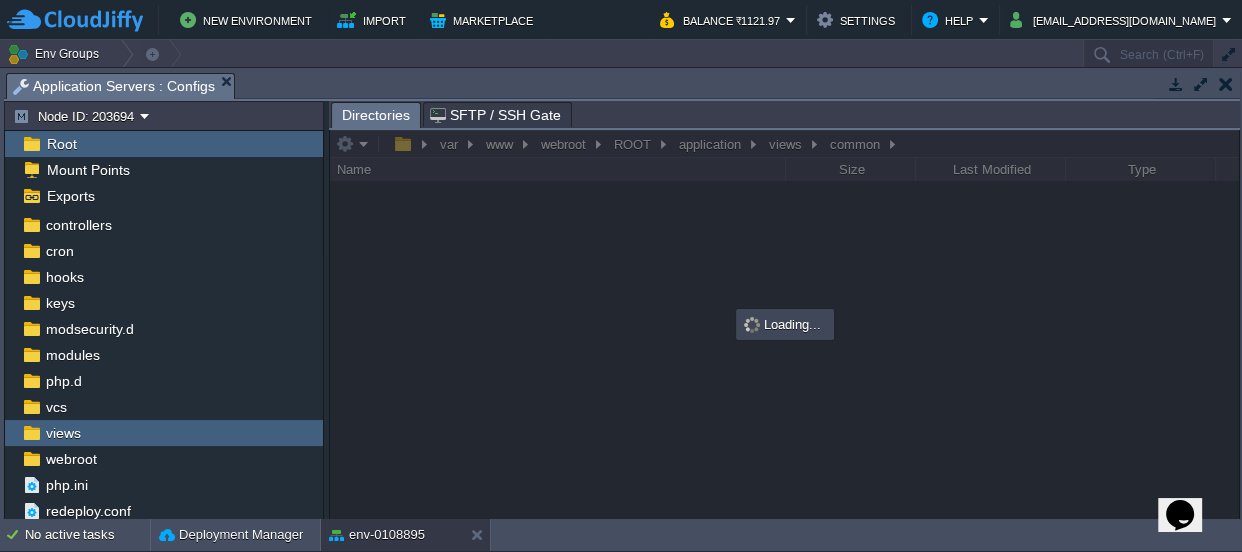 scroll, scrollTop: 0, scrollLeft: 0, axis: both 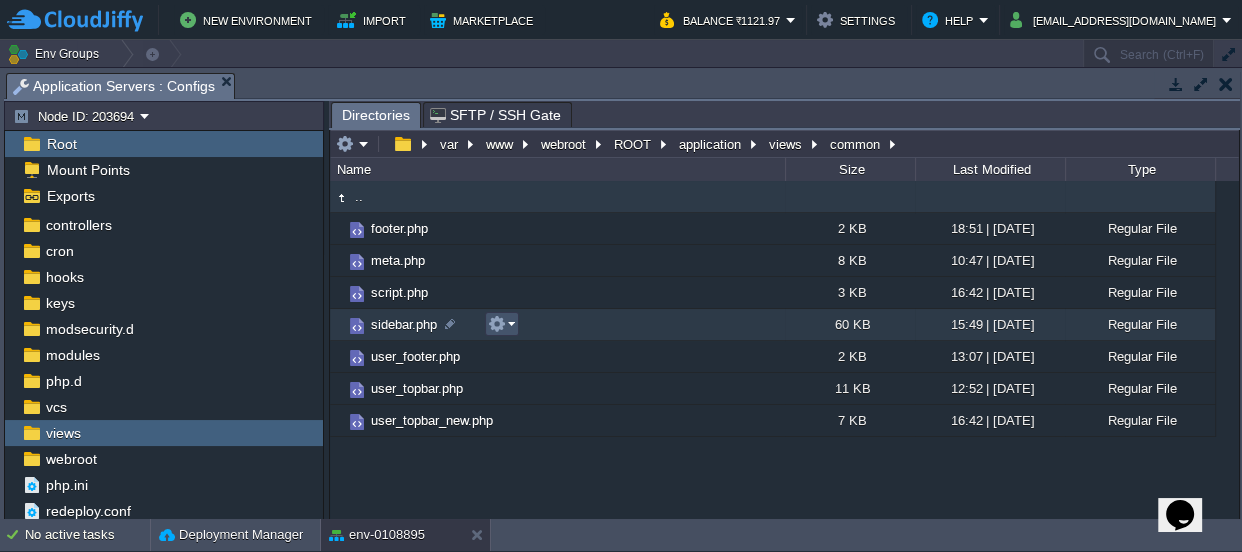 click at bounding box center (497, 324) 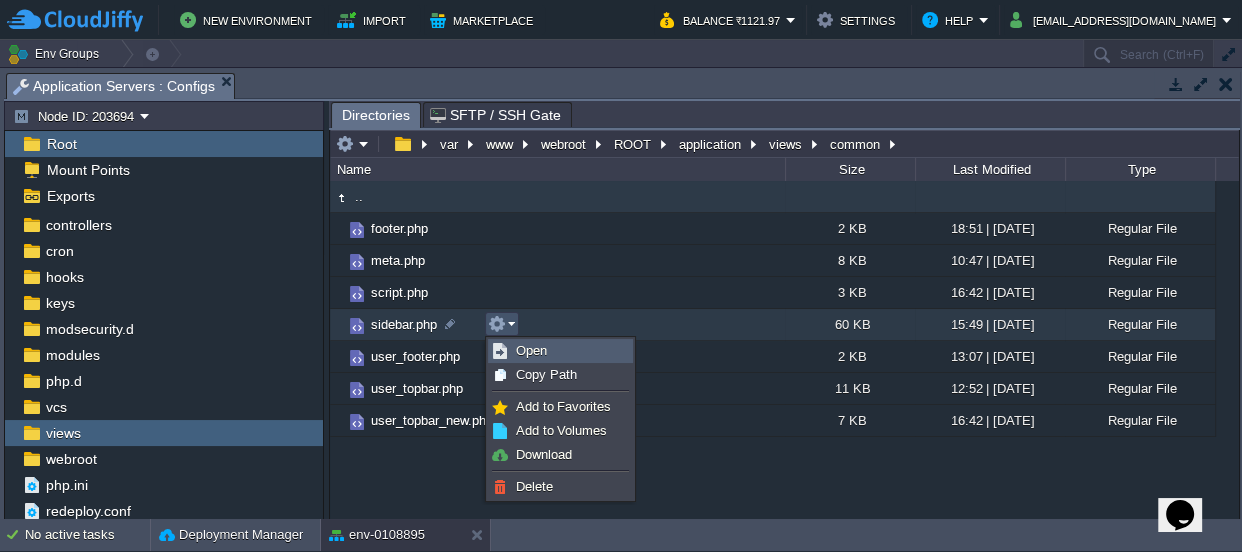 click on "Open" at bounding box center (531, 350) 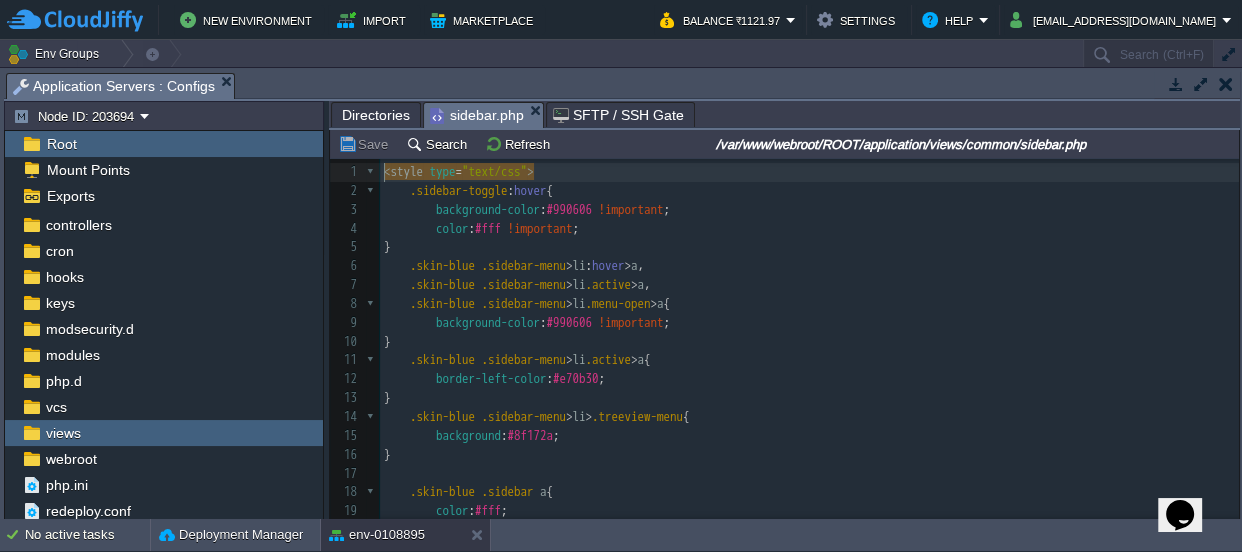 scroll, scrollTop: 6, scrollLeft: 0, axis: vertical 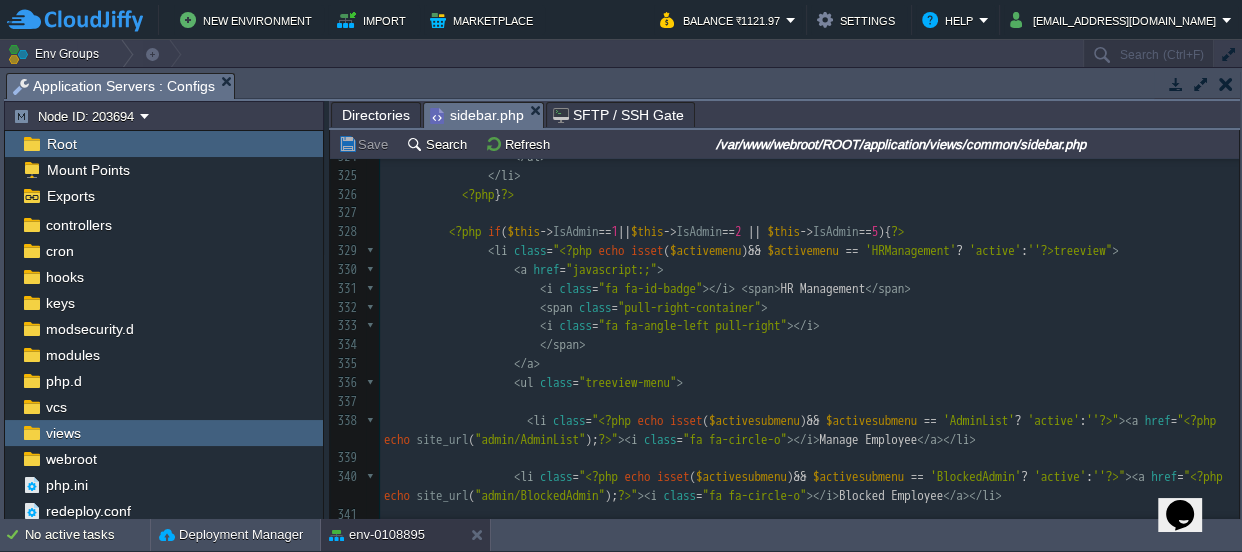 click on "<?php  }  ?>" at bounding box center (809, 195) 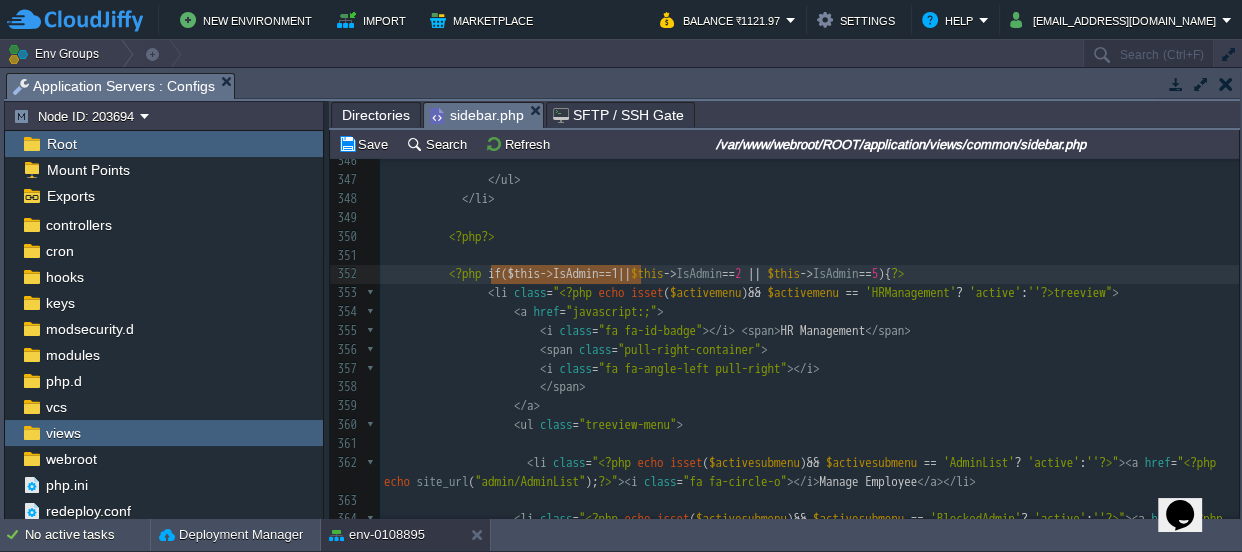 type on "if($this->IsAdmin==1" 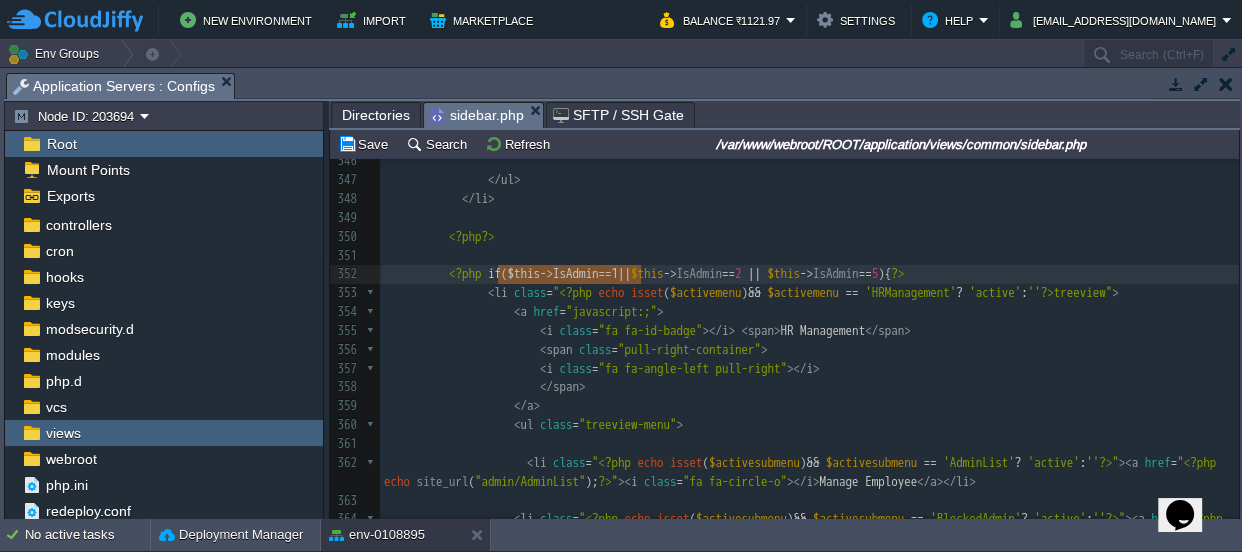 drag, startPoint x: 643, startPoint y: 269, endPoint x: 495, endPoint y: 274, distance: 148.08444 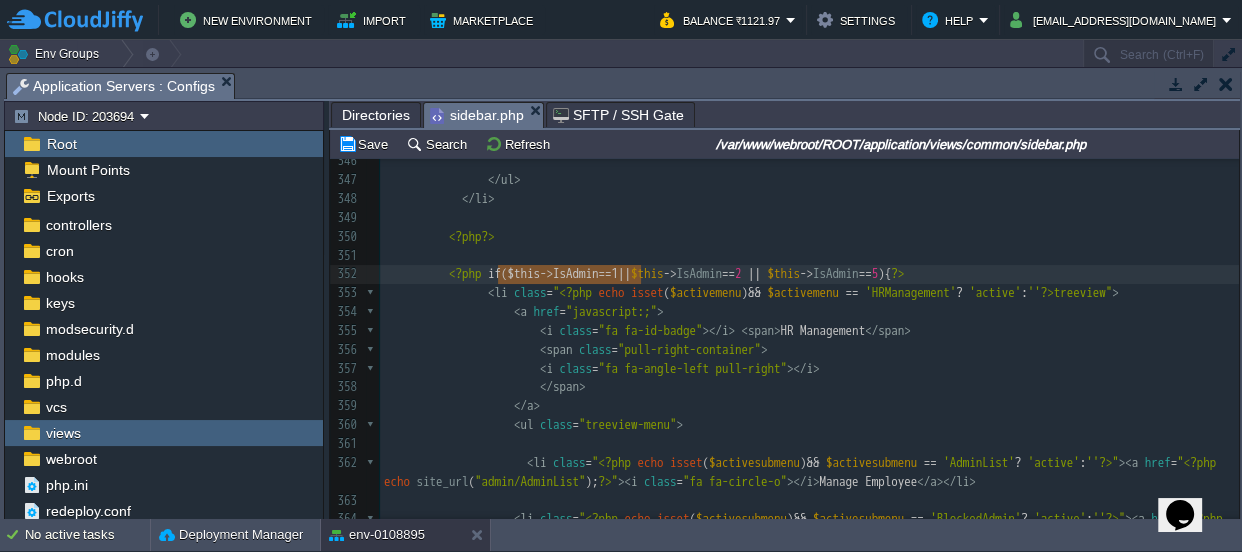 click on "x              </ li > 325                  </ li > 326              <?php  }  ?> 327            328            <?php ?> 329 ​ 330              < li   class = " <?php   echo   isset ( $activemenu )  &&   $activemenu   ==   'lead' ?   'active'  :  '' ?>  treeview" > 331                  < a   href = "javascript:;" > 332                      < i   class = "fa fa-users" ></ i >   < span > Lead </ span > 333                      < span   class = "pull-right-container" > 334                      < i   class = "fa fa-angle-left pull-right" ></ i > 335                      </ span > 336                  </ a > 337                  < ul   class = "treeview-menu" > 338                      339                      < li   class = " <?php   echo   isset ( $activesubmenu )  &&   $activesubmenu   ==   'addLead' ?   'active'  :  '' ?> " >< a   href = " <?php   echo   site_url ( "Lead/addLead" ); ?> " >< i   class = i" at bounding box center (809, 246) 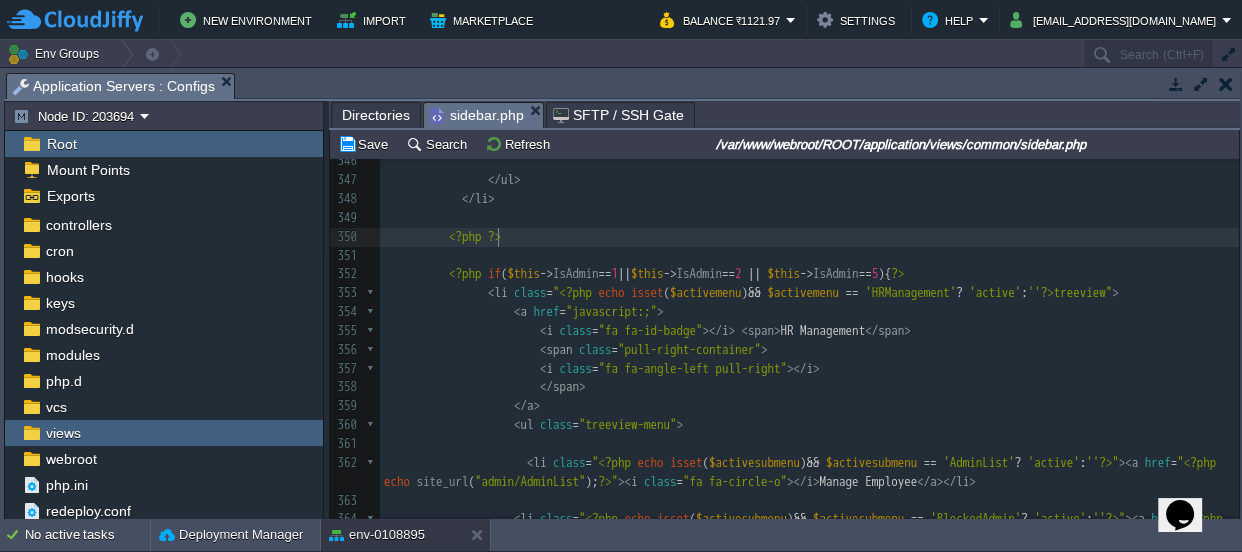 type on "}" 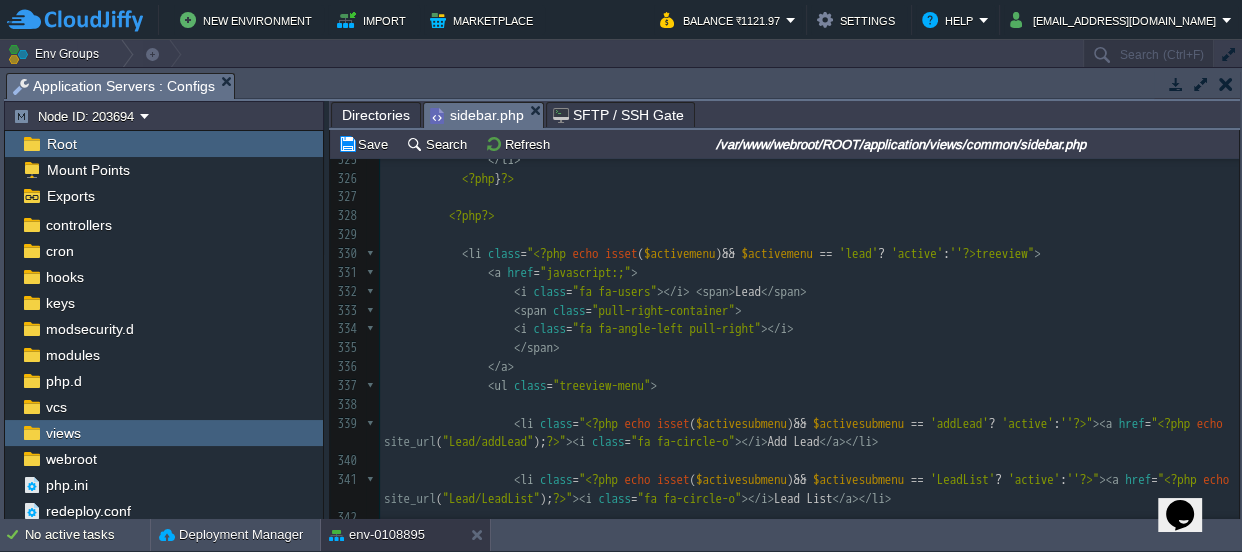 click on "<?php" at bounding box center [465, 215] 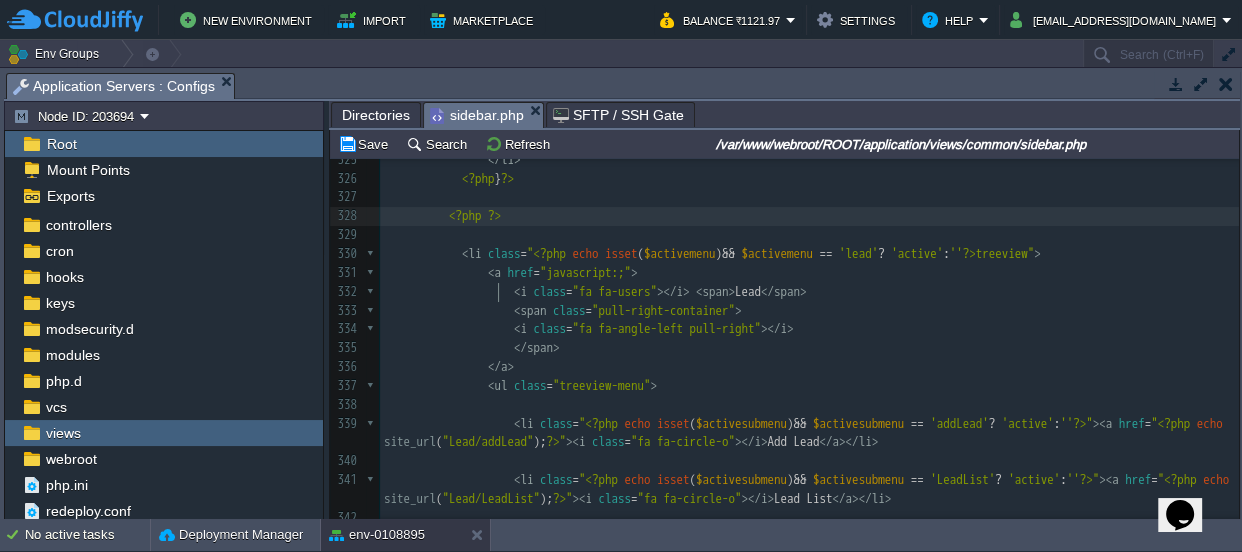 paste on ")" 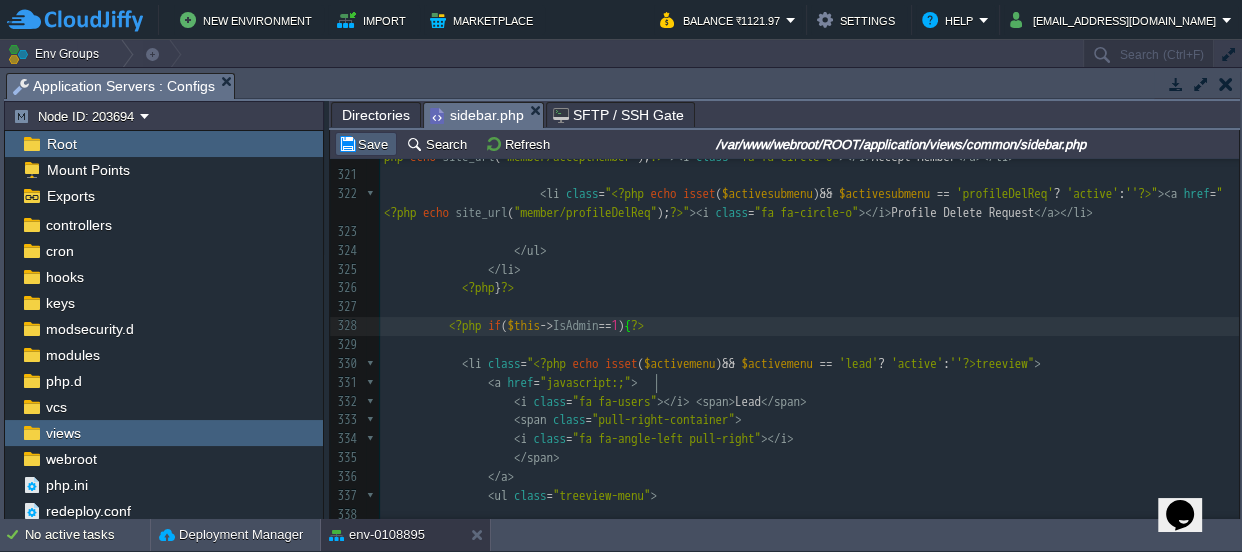 type on "){" 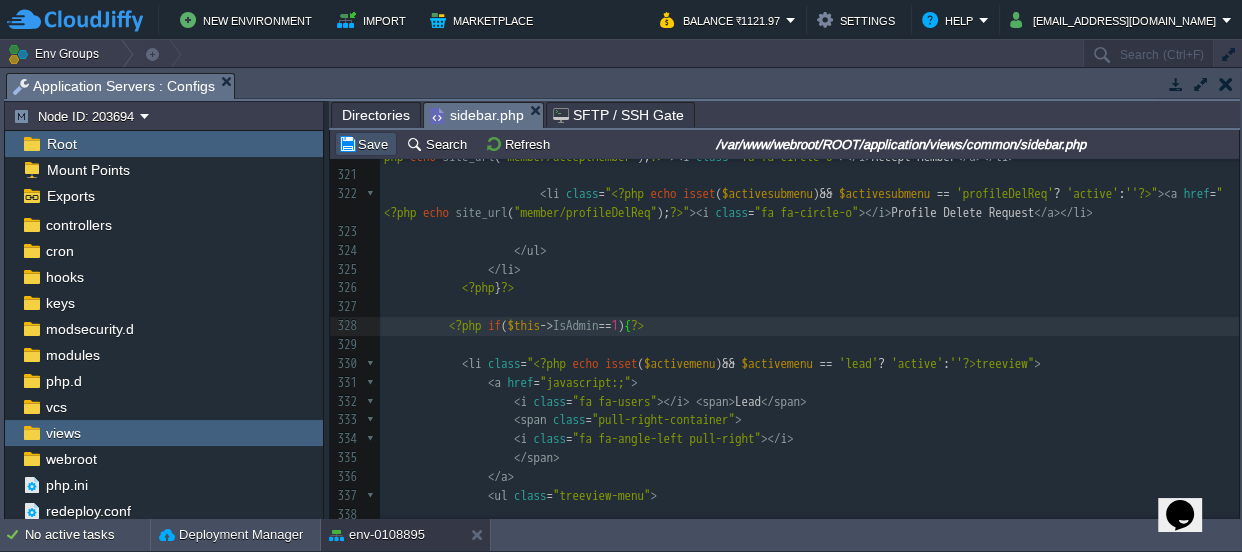 click on "Save" at bounding box center [366, 144] 